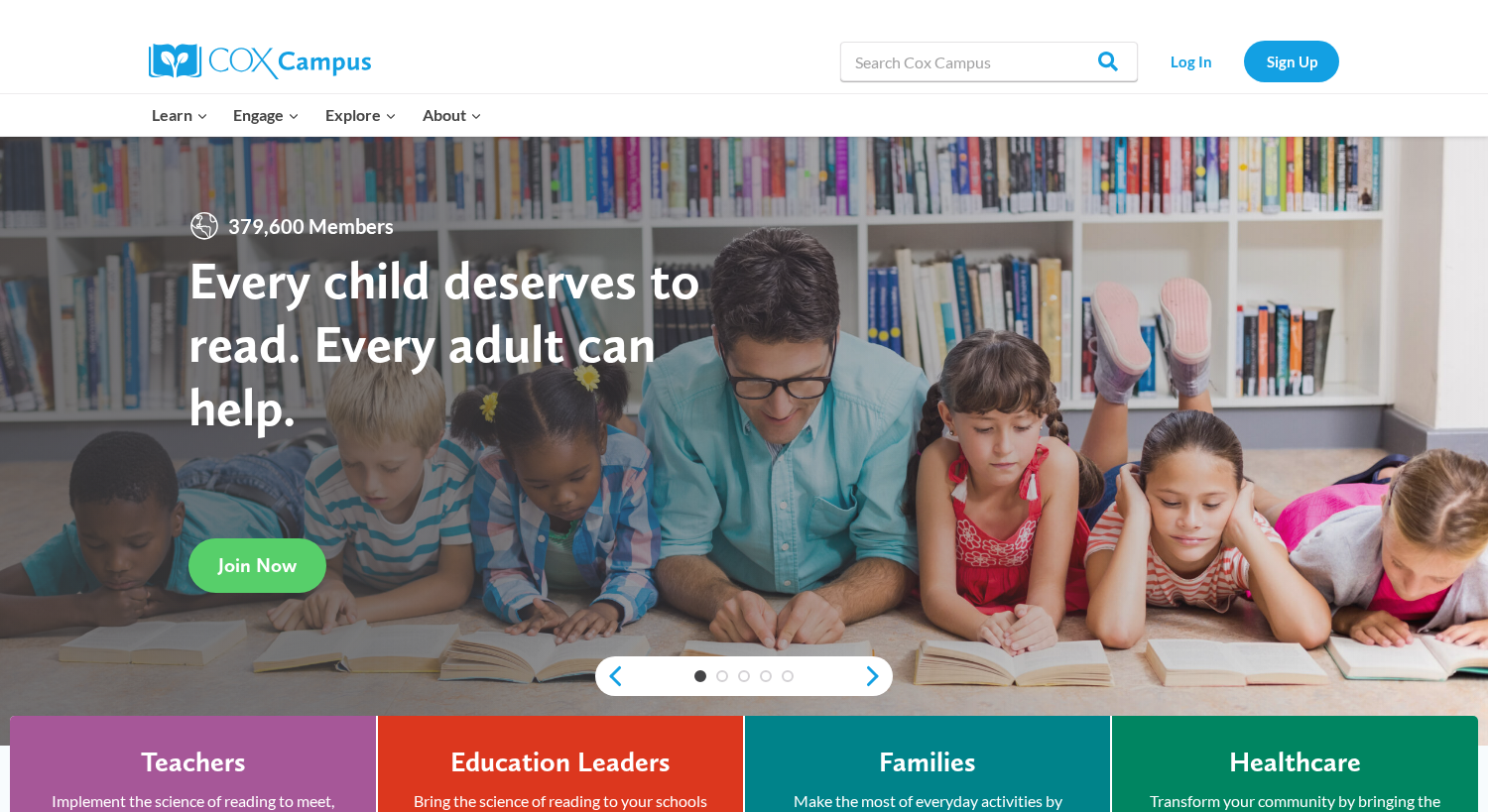scroll, scrollTop: 0, scrollLeft: 0, axis: both 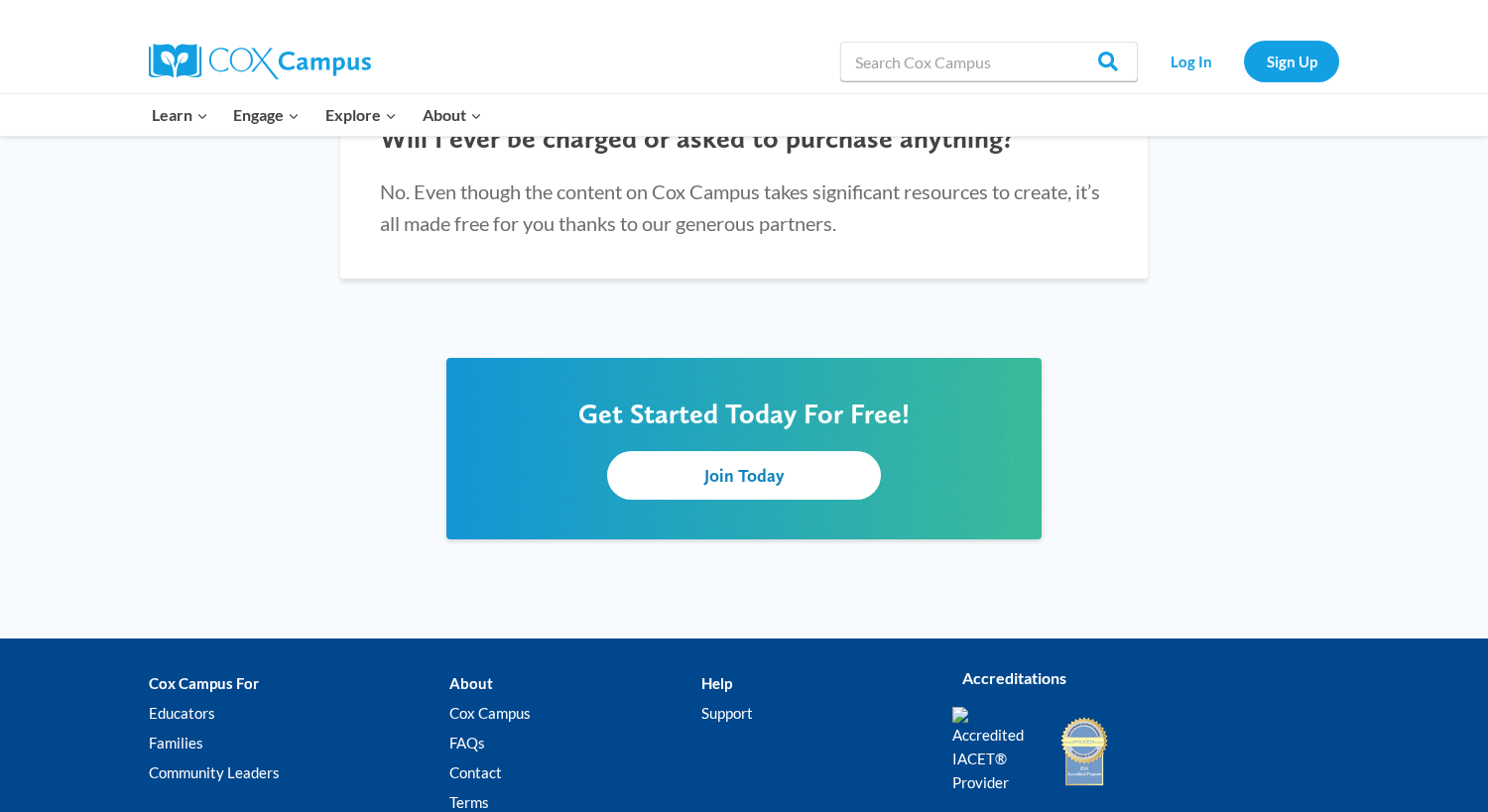 click on "Join Today" at bounding box center (744, 475) 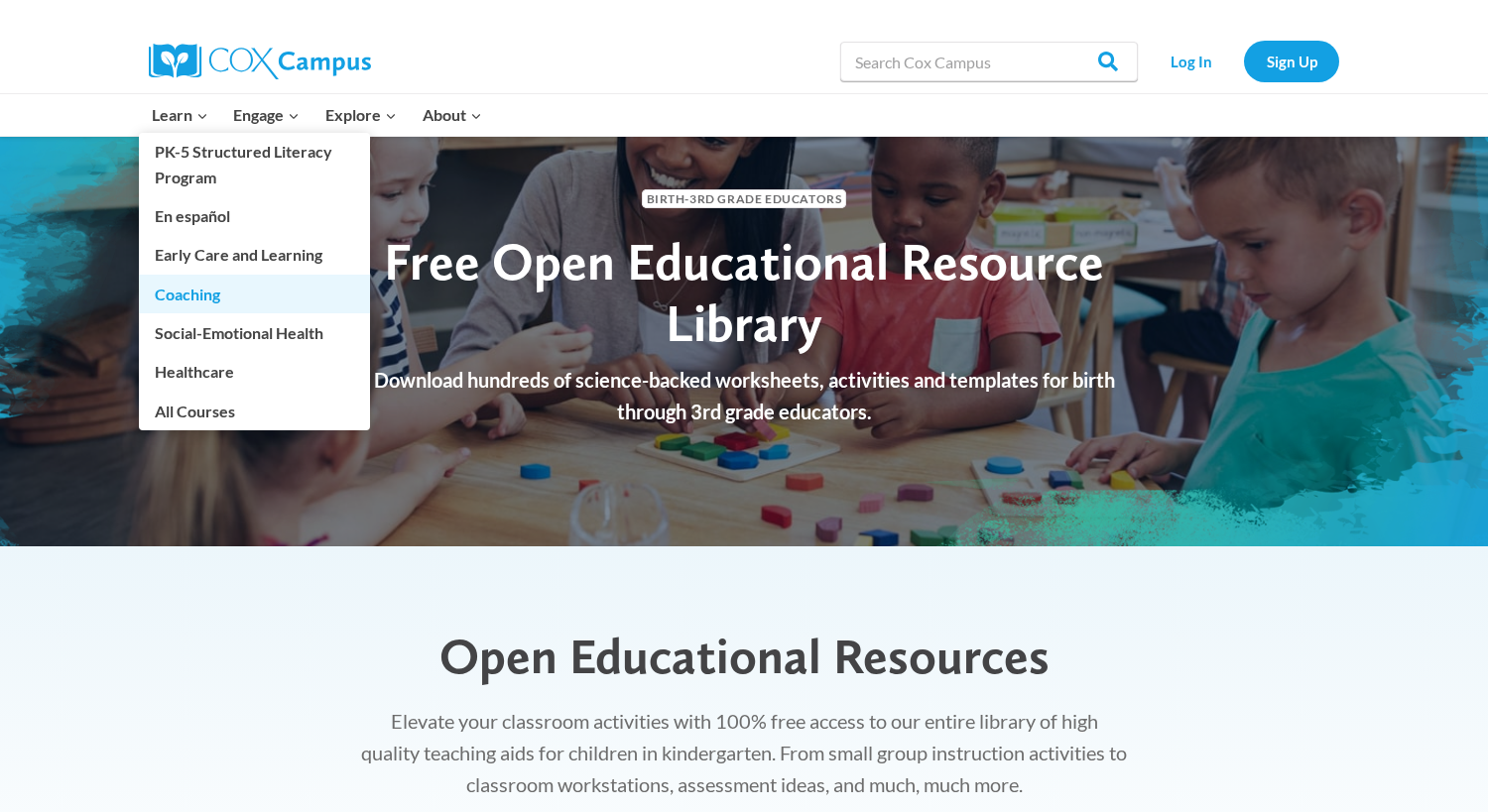 scroll, scrollTop: 483, scrollLeft: 0, axis: vertical 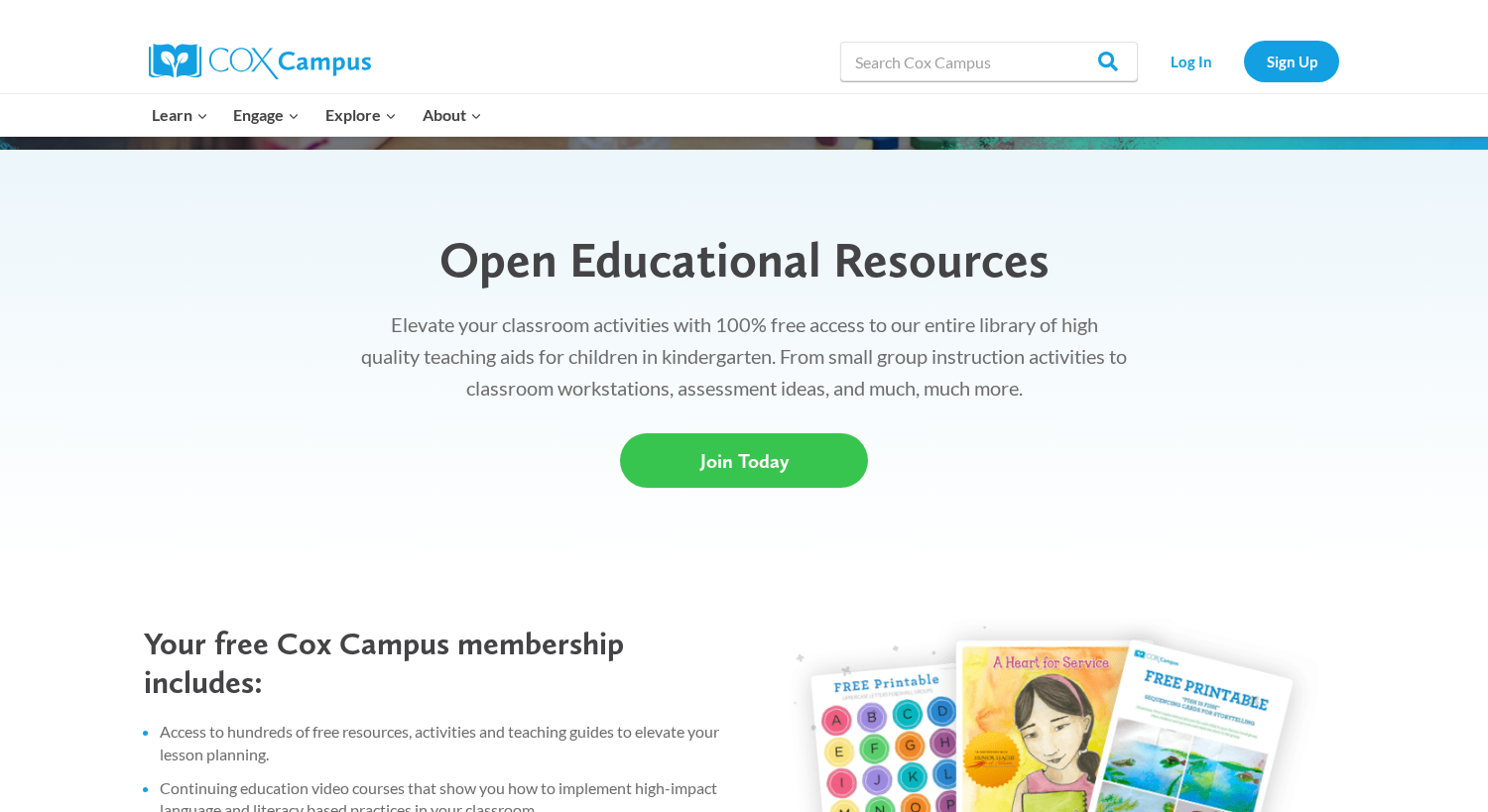click on "Join Today" at bounding box center (744, 461) 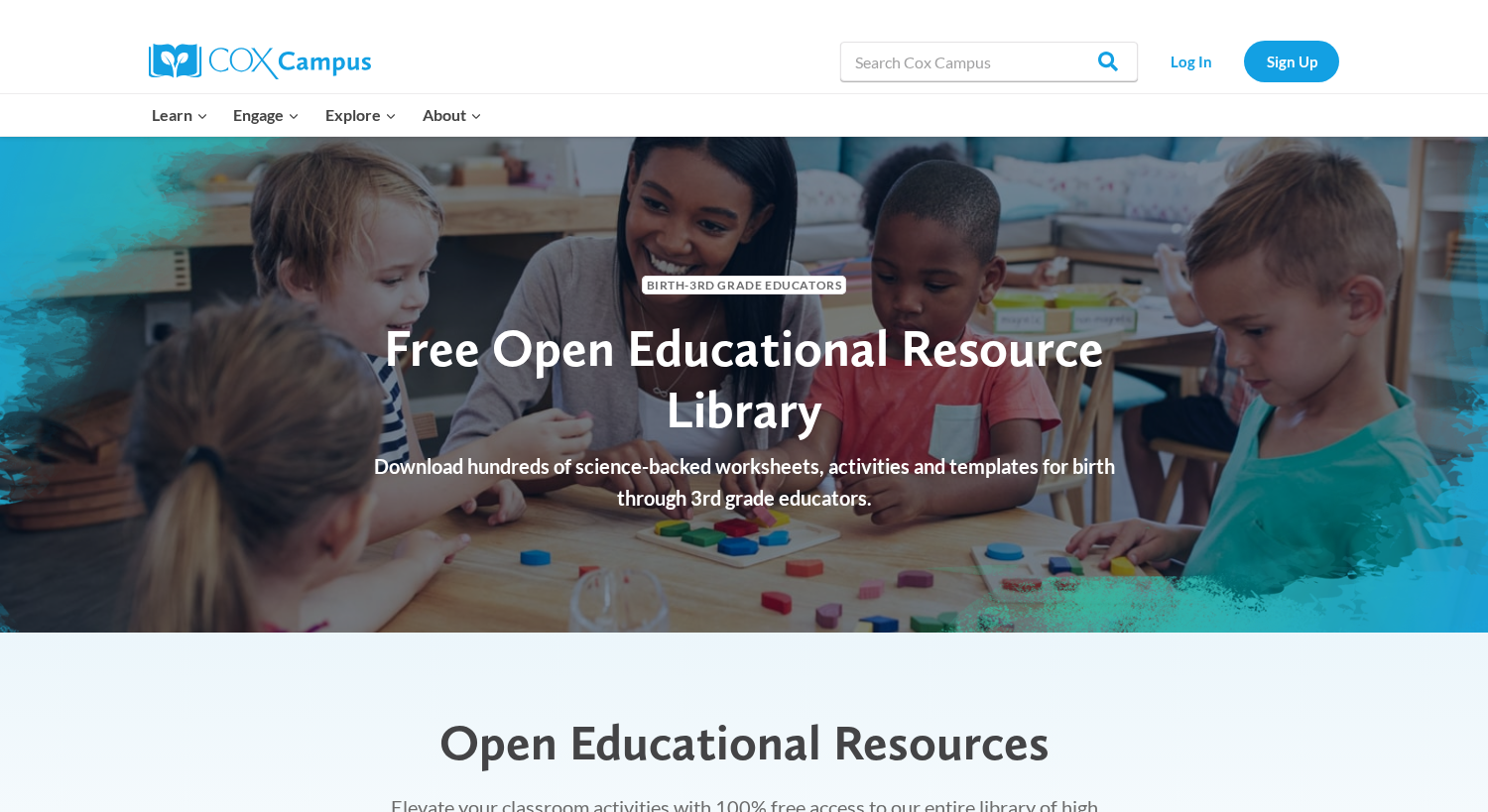 scroll, scrollTop: 1235, scrollLeft: 0, axis: vertical 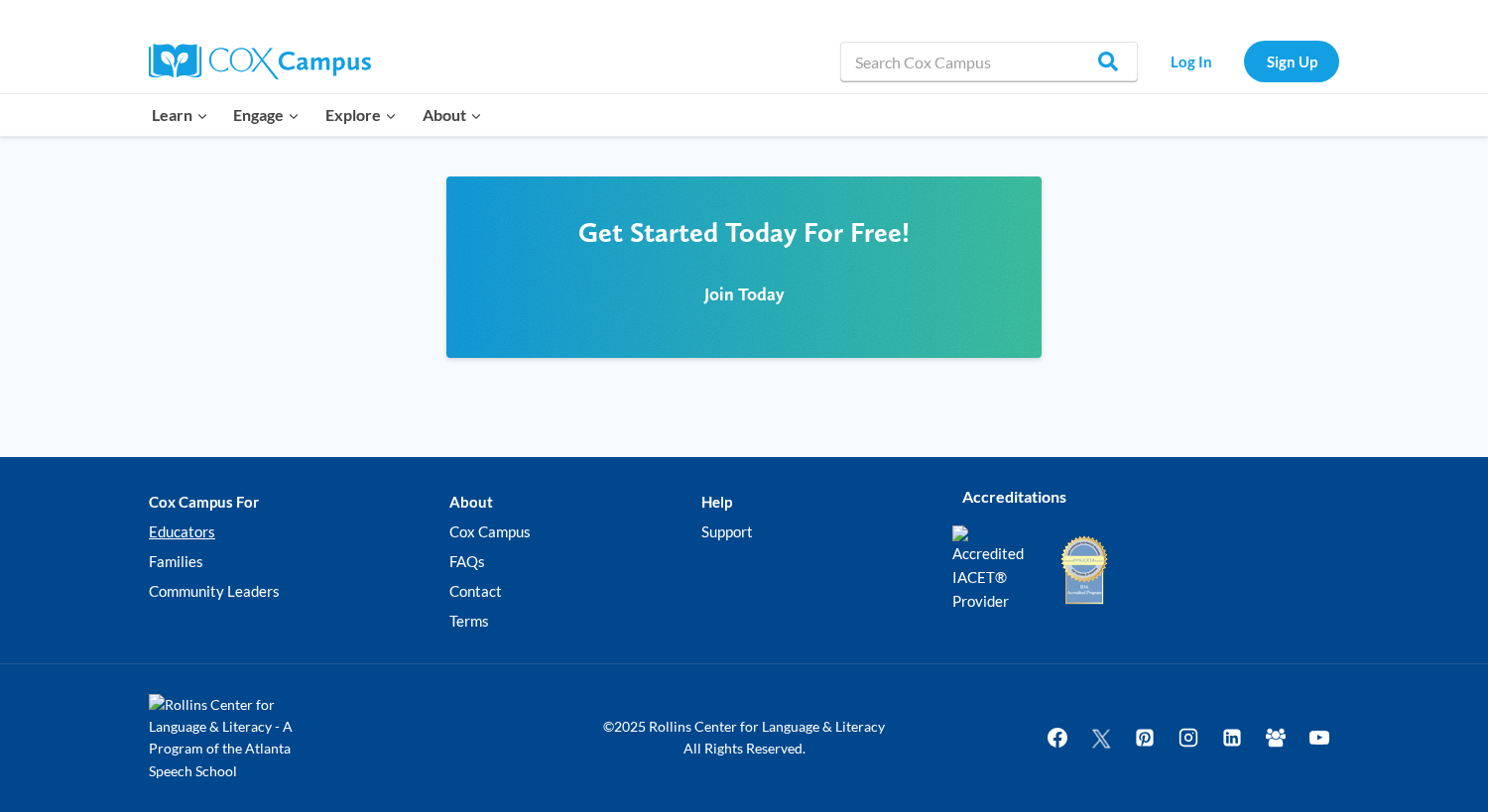 click on "Educators" at bounding box center [299, 531] 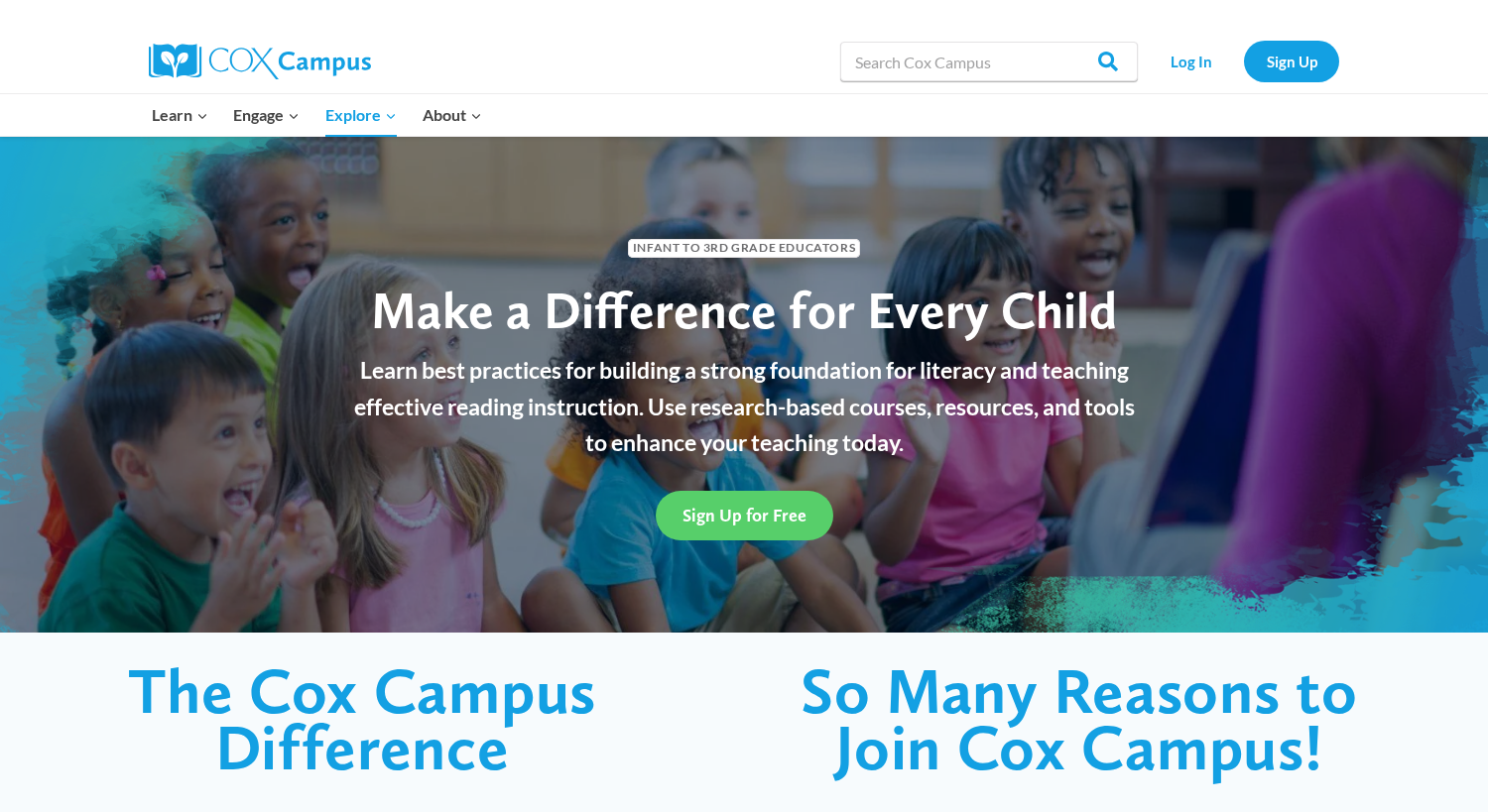 scroll, scrollTop: 0, scrollLeft: 0, axis: both 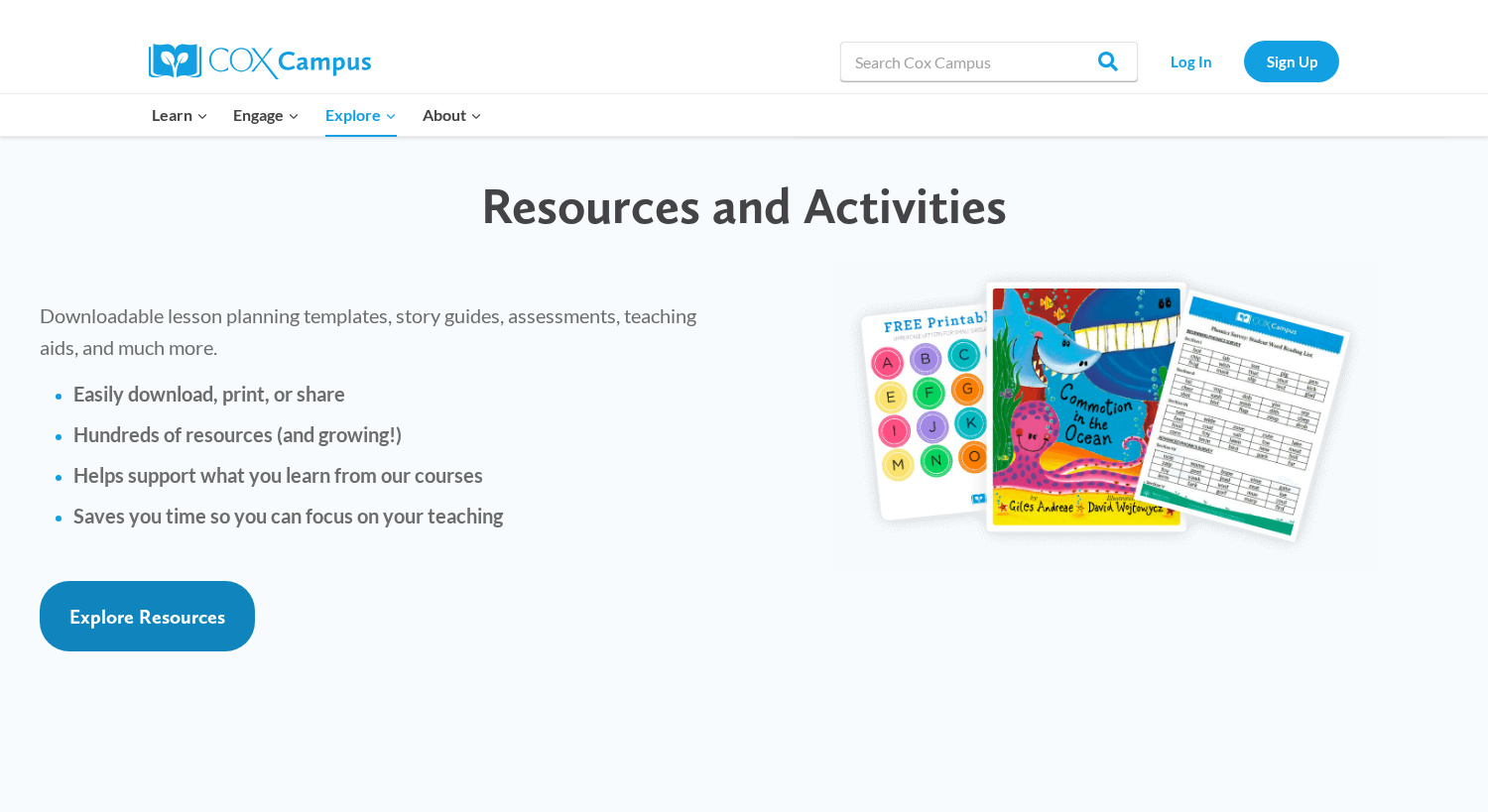 click on "Explore Resources" at bounding box center (147, 617) 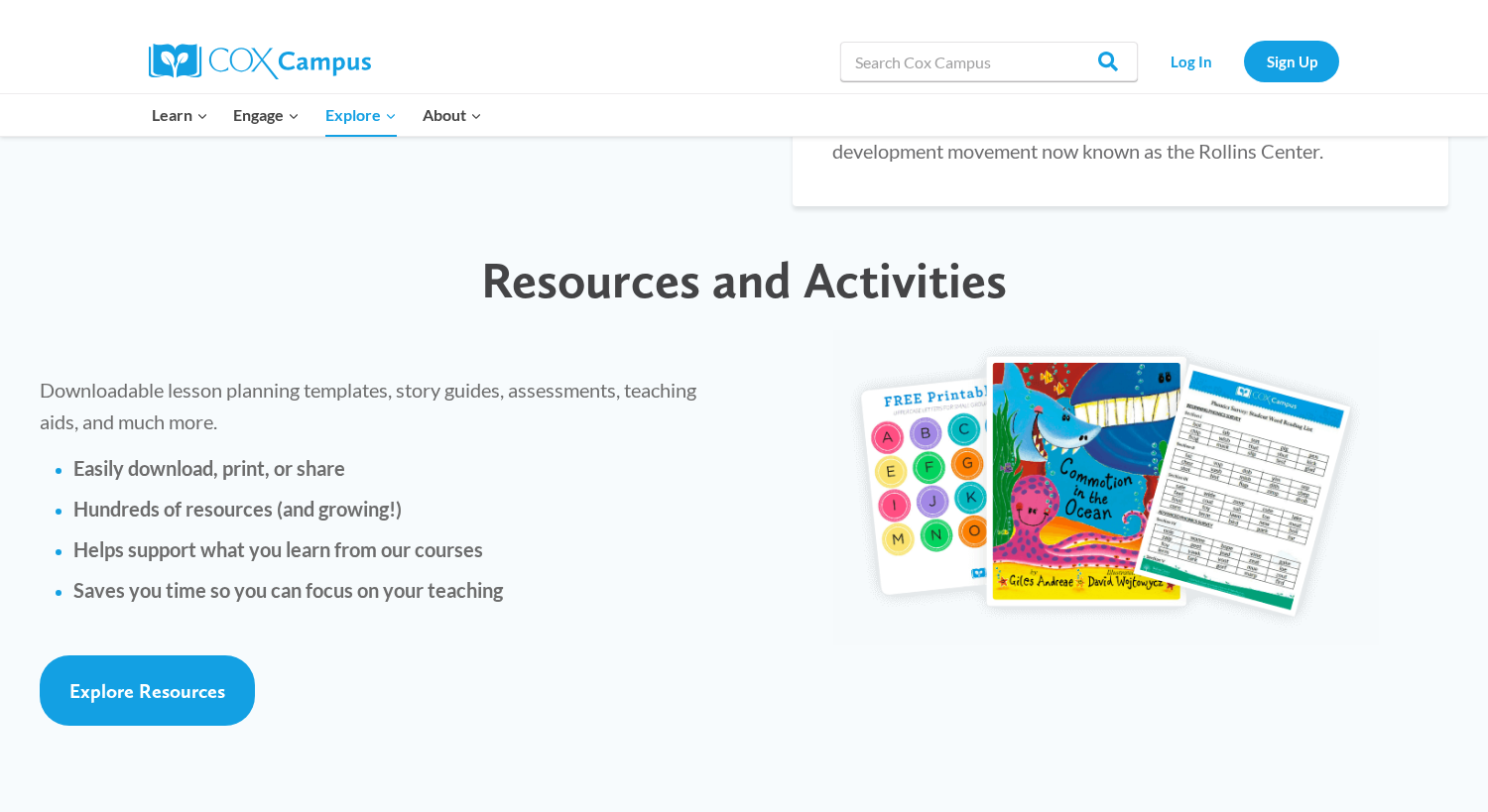 scroll, scrollTop: 4065, scrollLeft: 0, axis: vertical 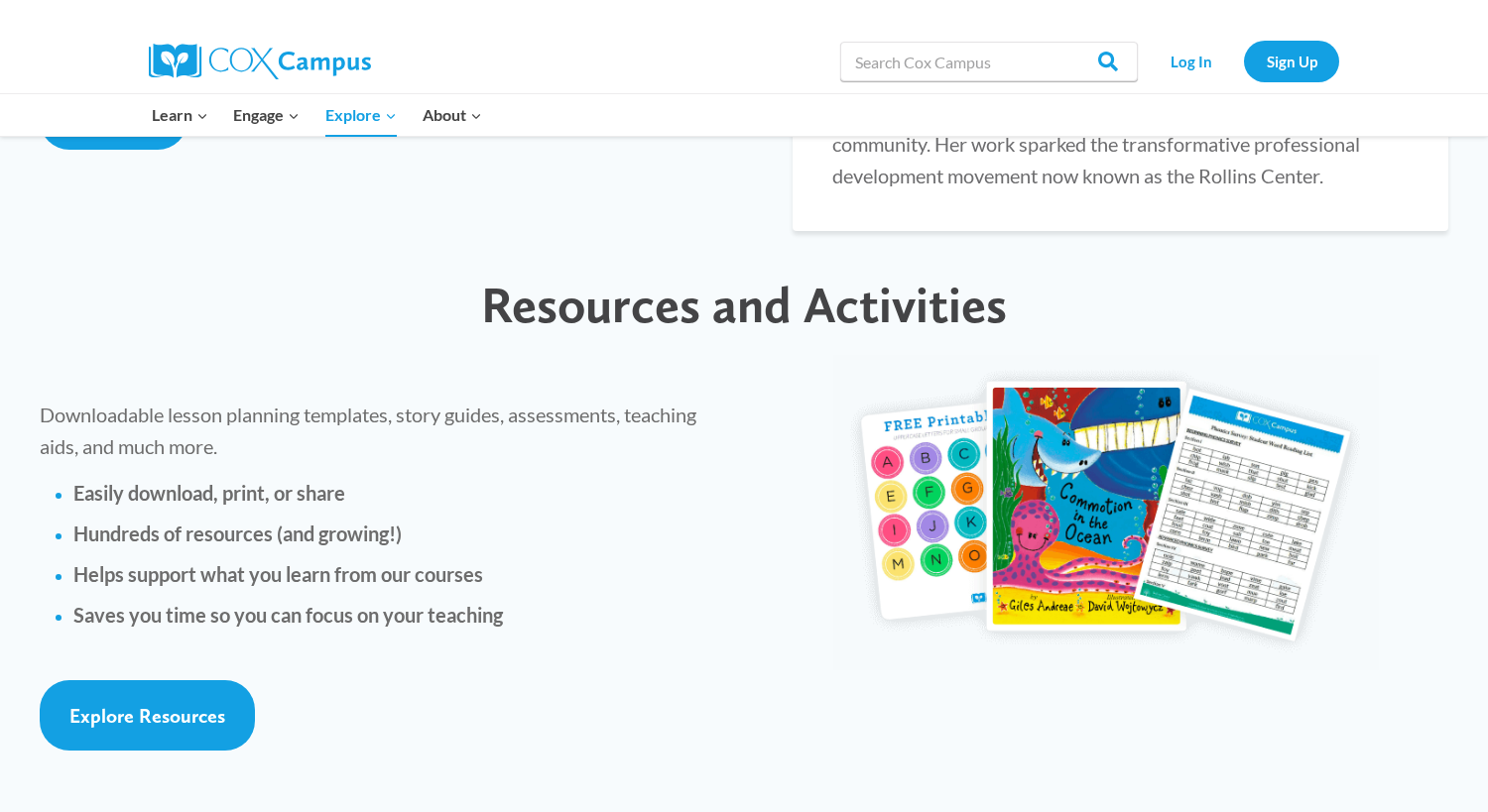 click on "Downloadable lesson planning templates, story guides, assessments, teaching aids, and much more." at bounding box center [368, 430] 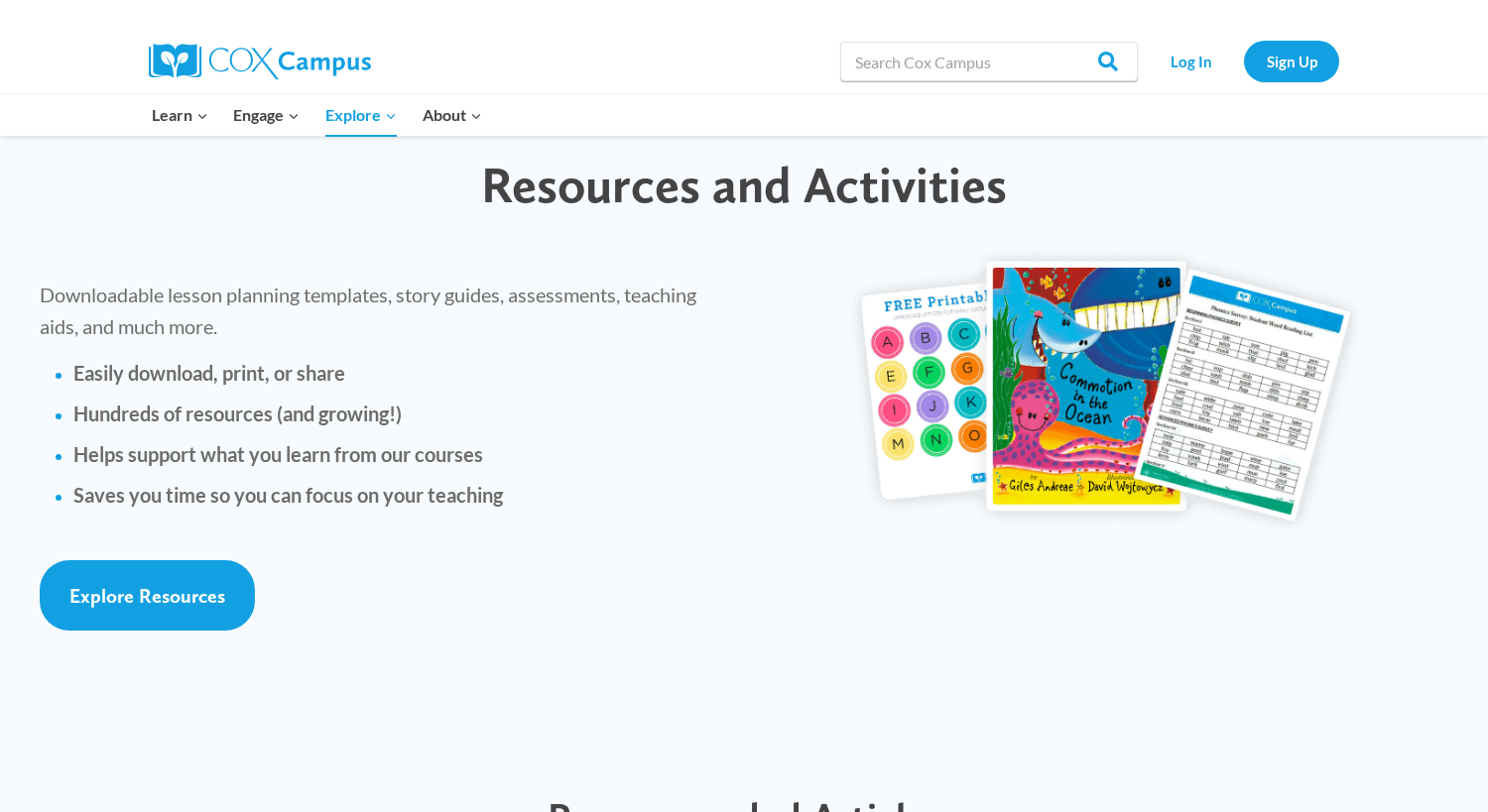 scroll, scrollTop: 4362, scrollLeft: 0, axis: vertical 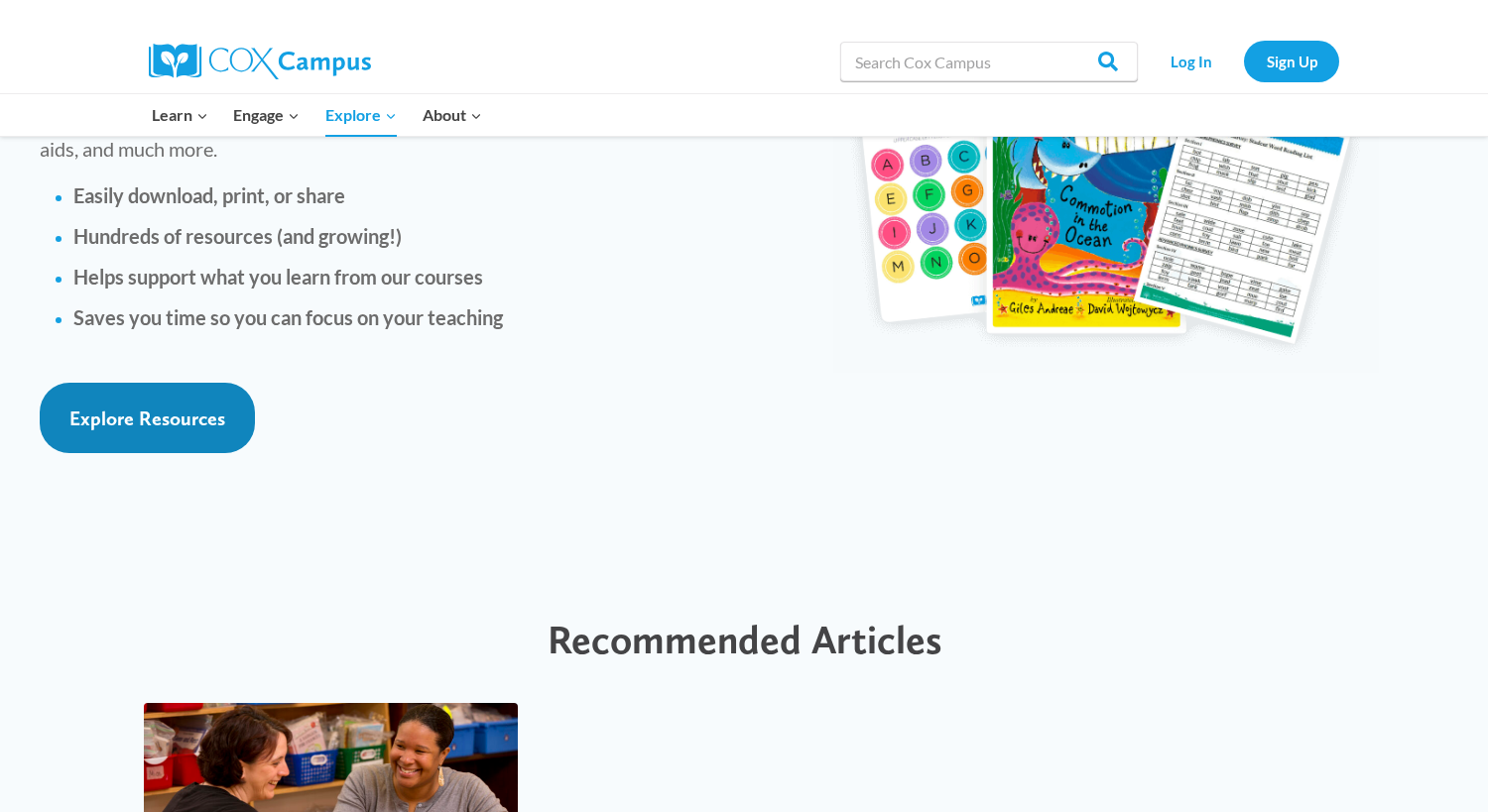 click on "Explore Resources" at bounding box center [147, 418] 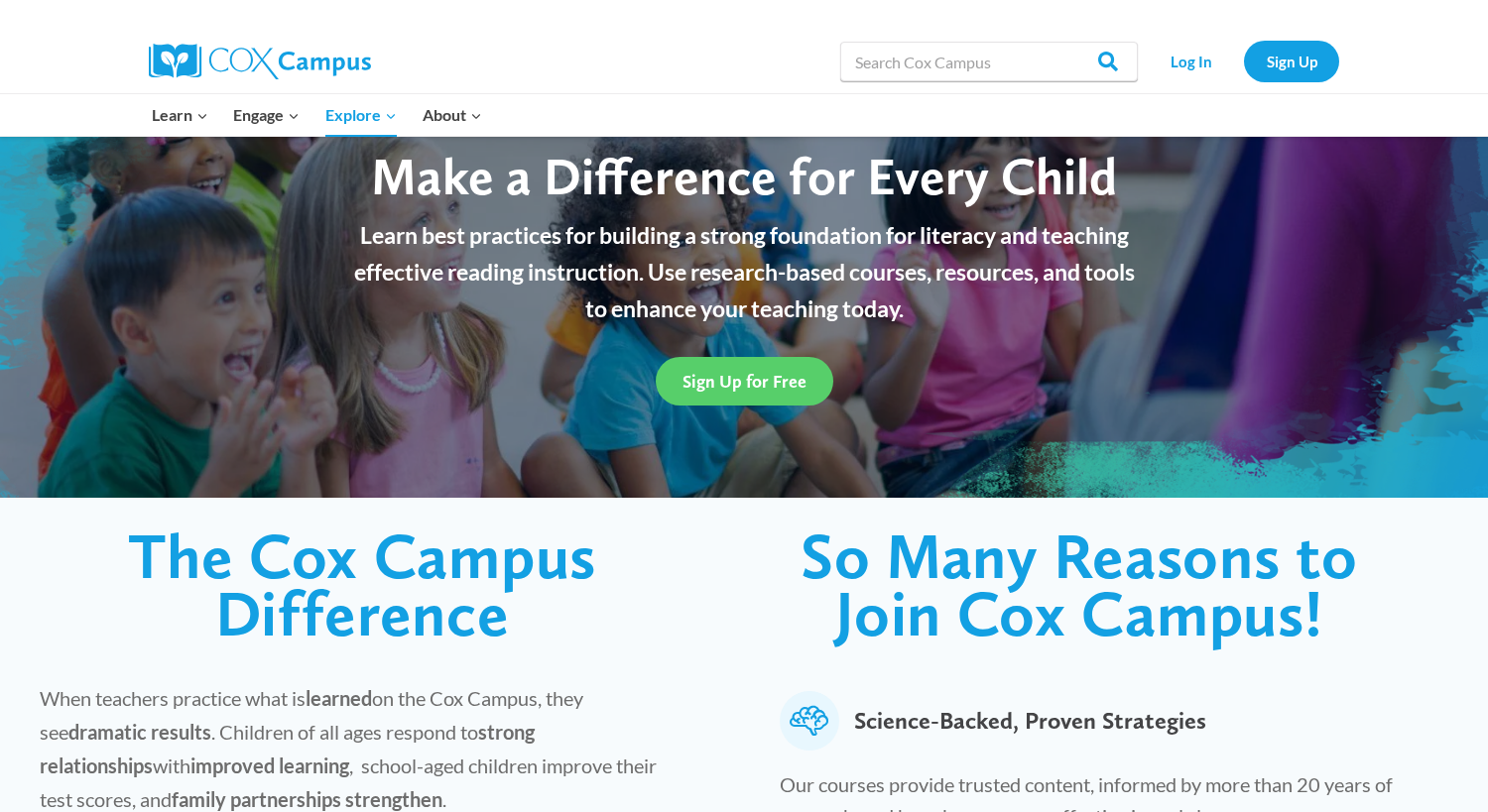 scroll, scrollTop: 0, scrollLeft: 0, axis: both 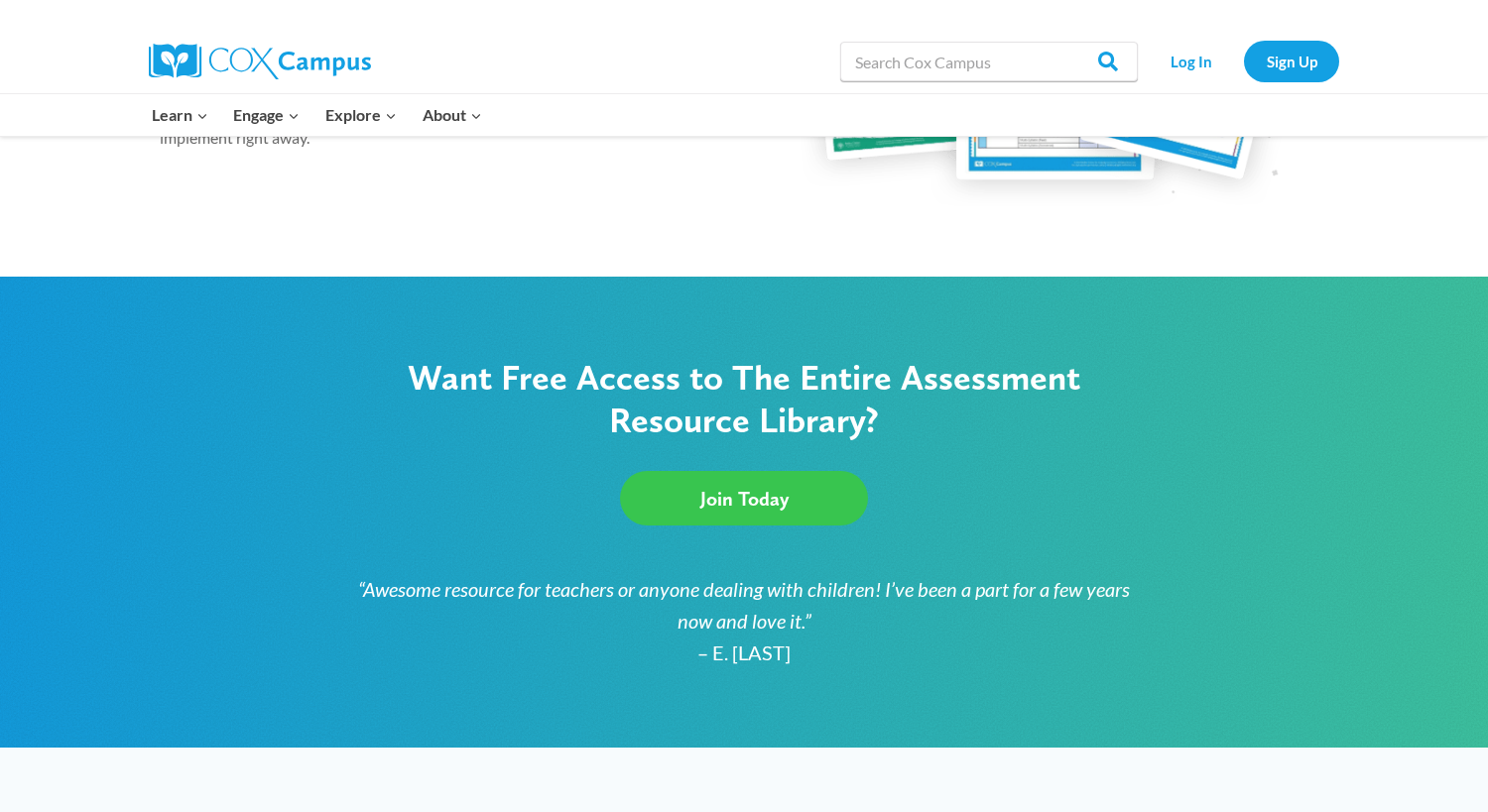 click on "Join Today" at bounding box center (744, 499) 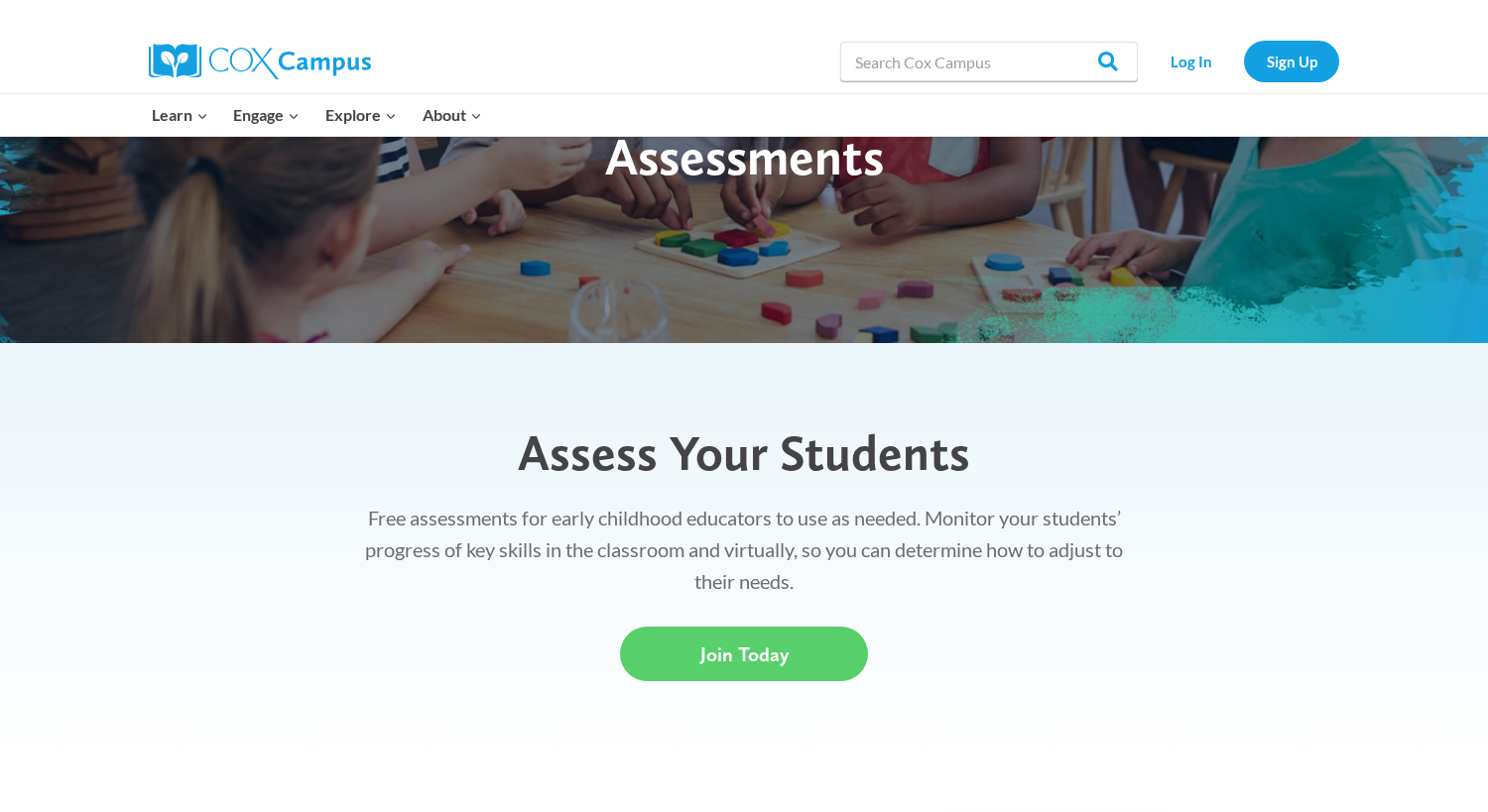 scroll, scrollTop: 297, scrollLeft: 0, axis: vertical 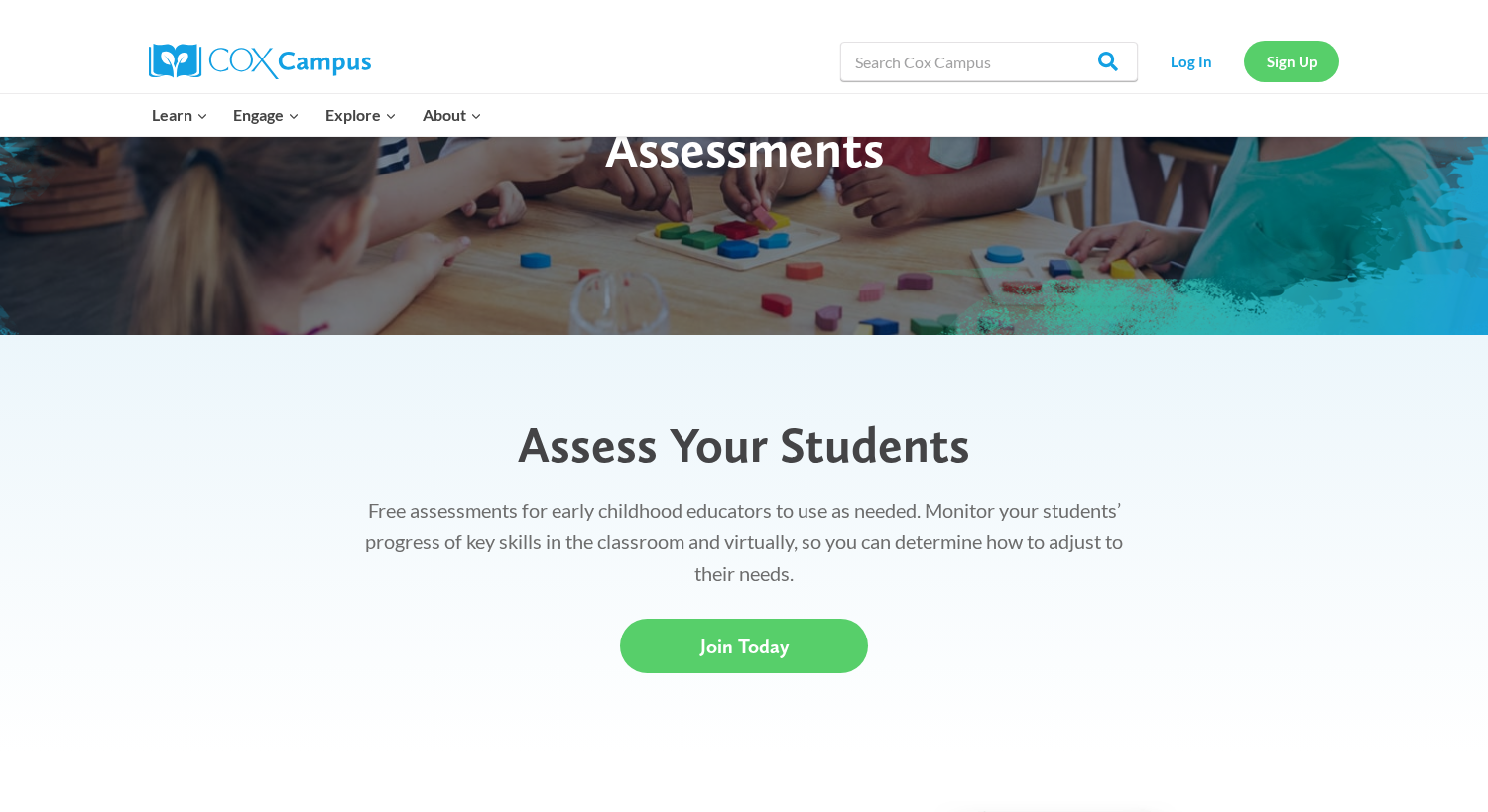 click on "Sign Up" at bounding box center (1292, 60) 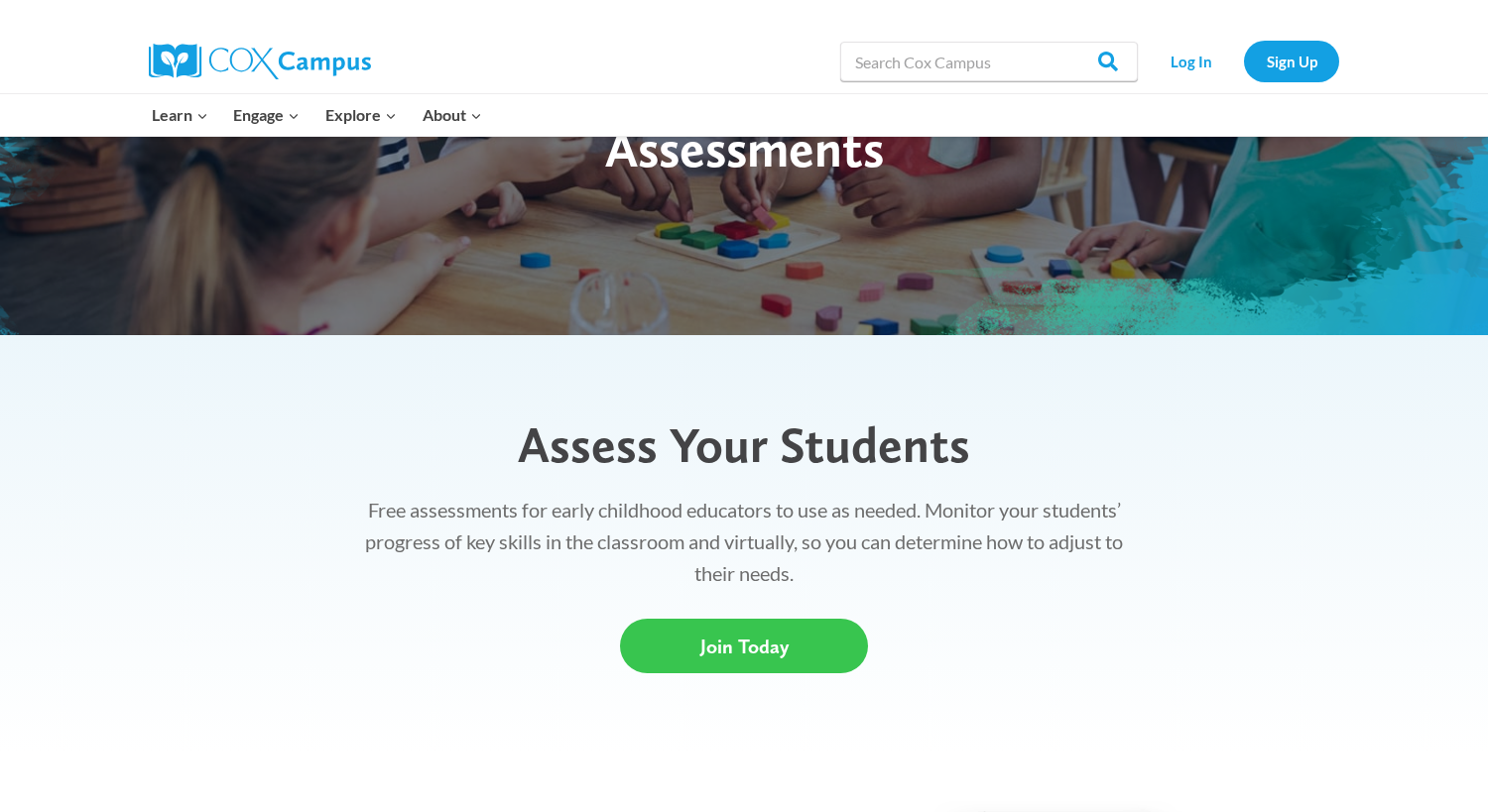 click on "Join Today" at bounding box center [744, 646] 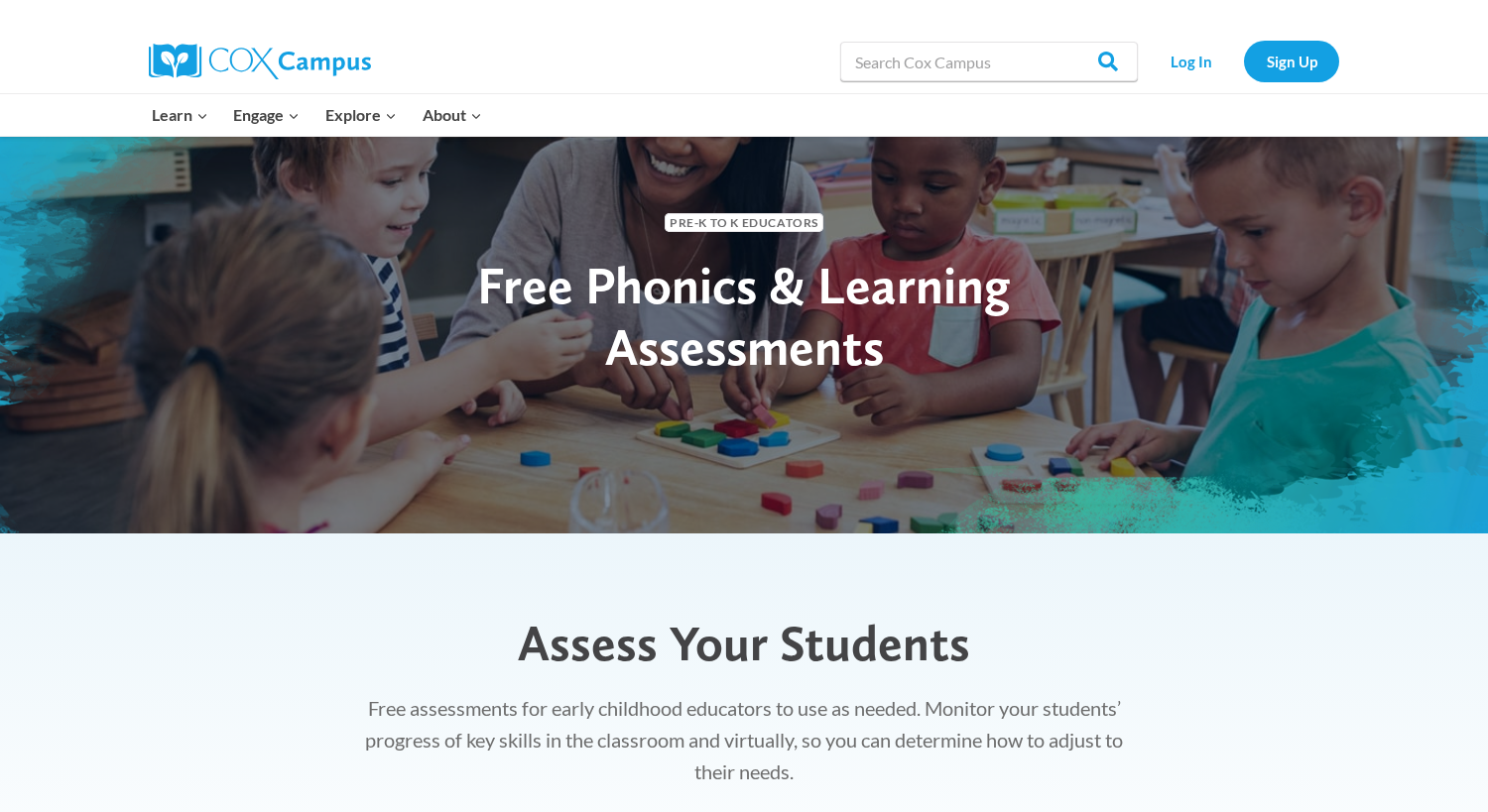 scroll, scrollTop: 595, scrollLeft: 0, axis: vertical 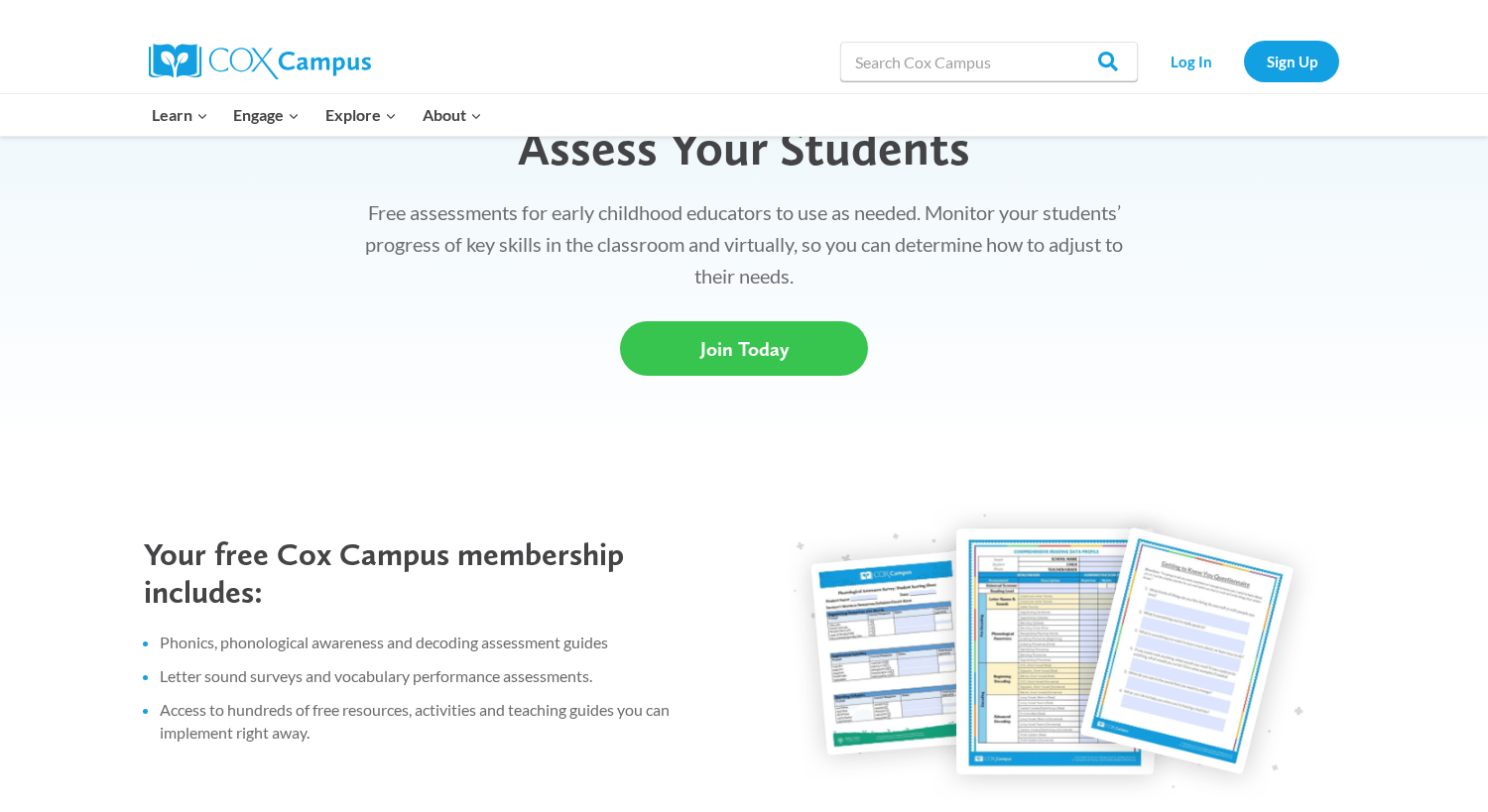 click on "Join Today" at bounding box center (744, 349) 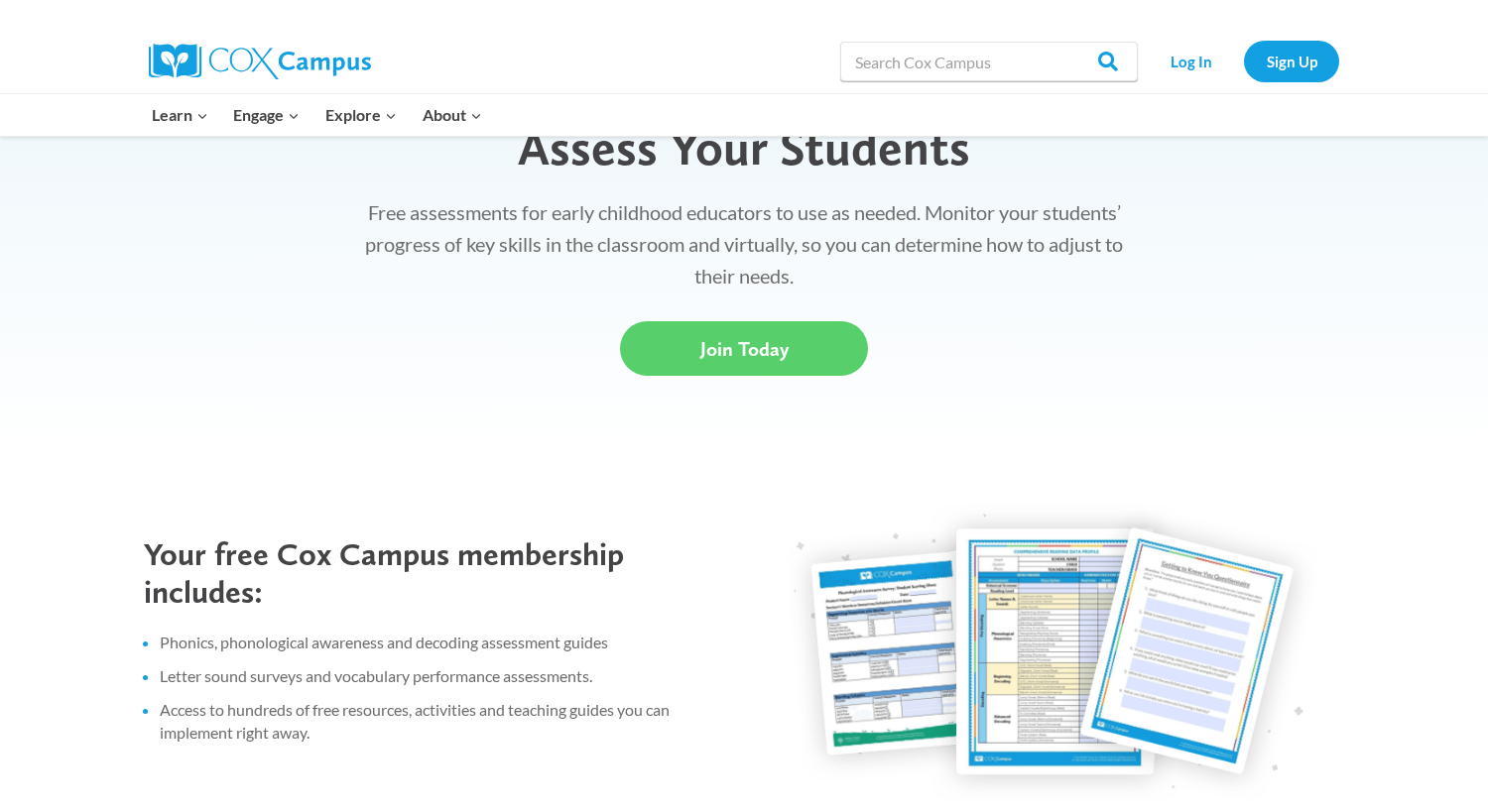 click at bounding box center [1054, 651] 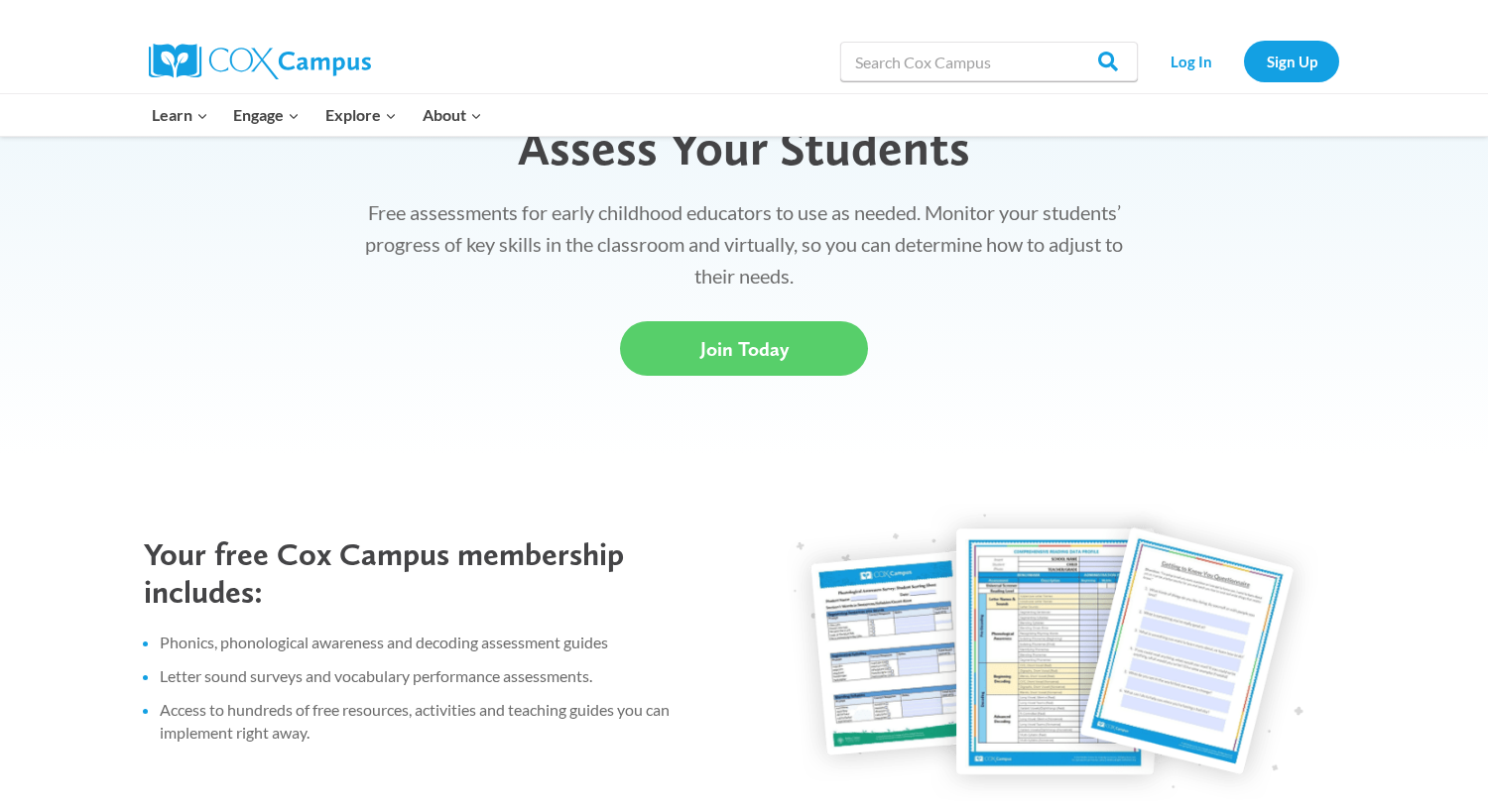 click at bounding box center (1054, 651) 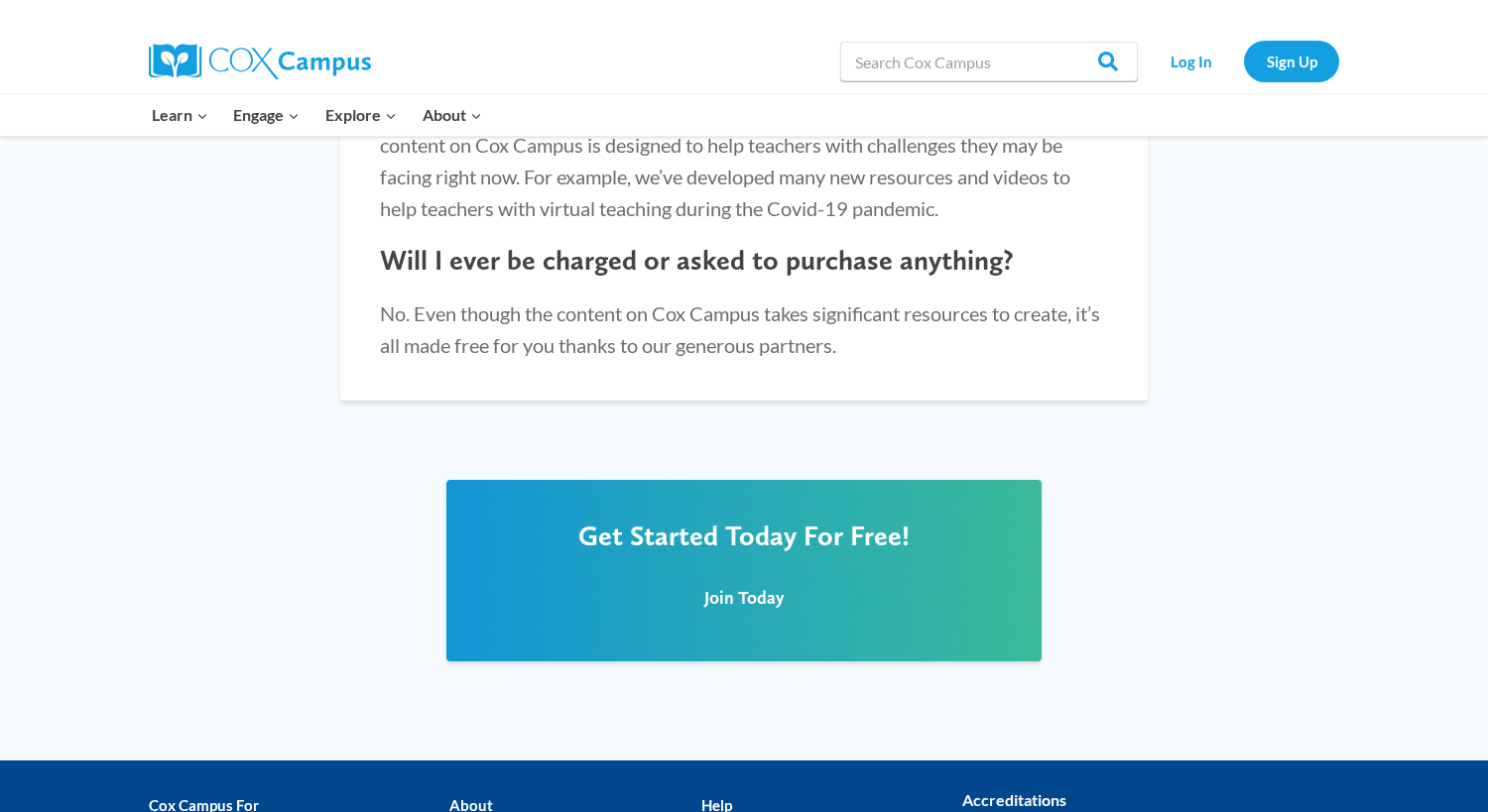 scroll, scrollTop: 2479, scrollLeft: 0, axis: vertical 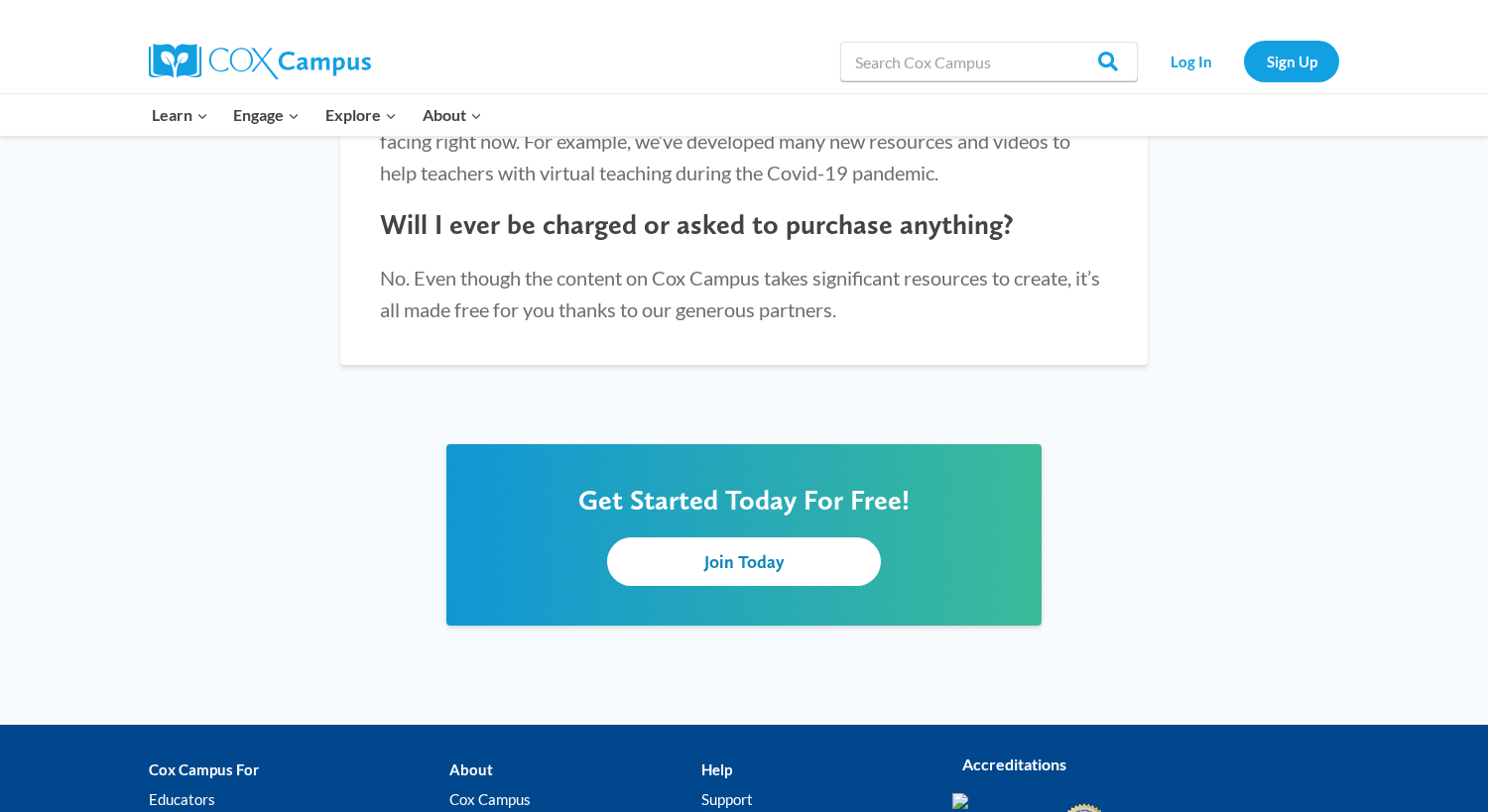 click on "Join Today" at bounding box center [744, 561] 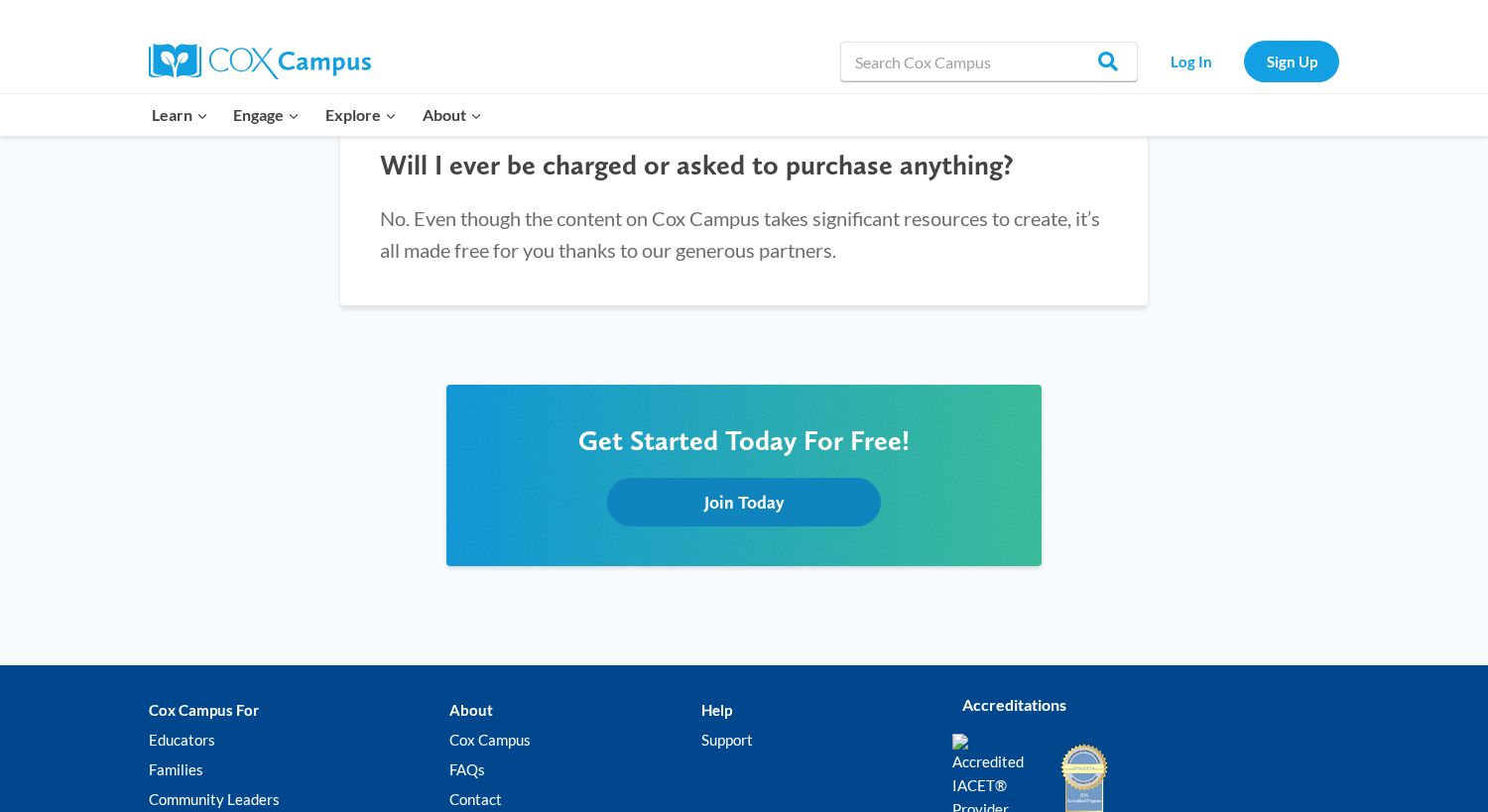scroll, scrollTop: 2746, scrollLeft: 0, axis: vertical 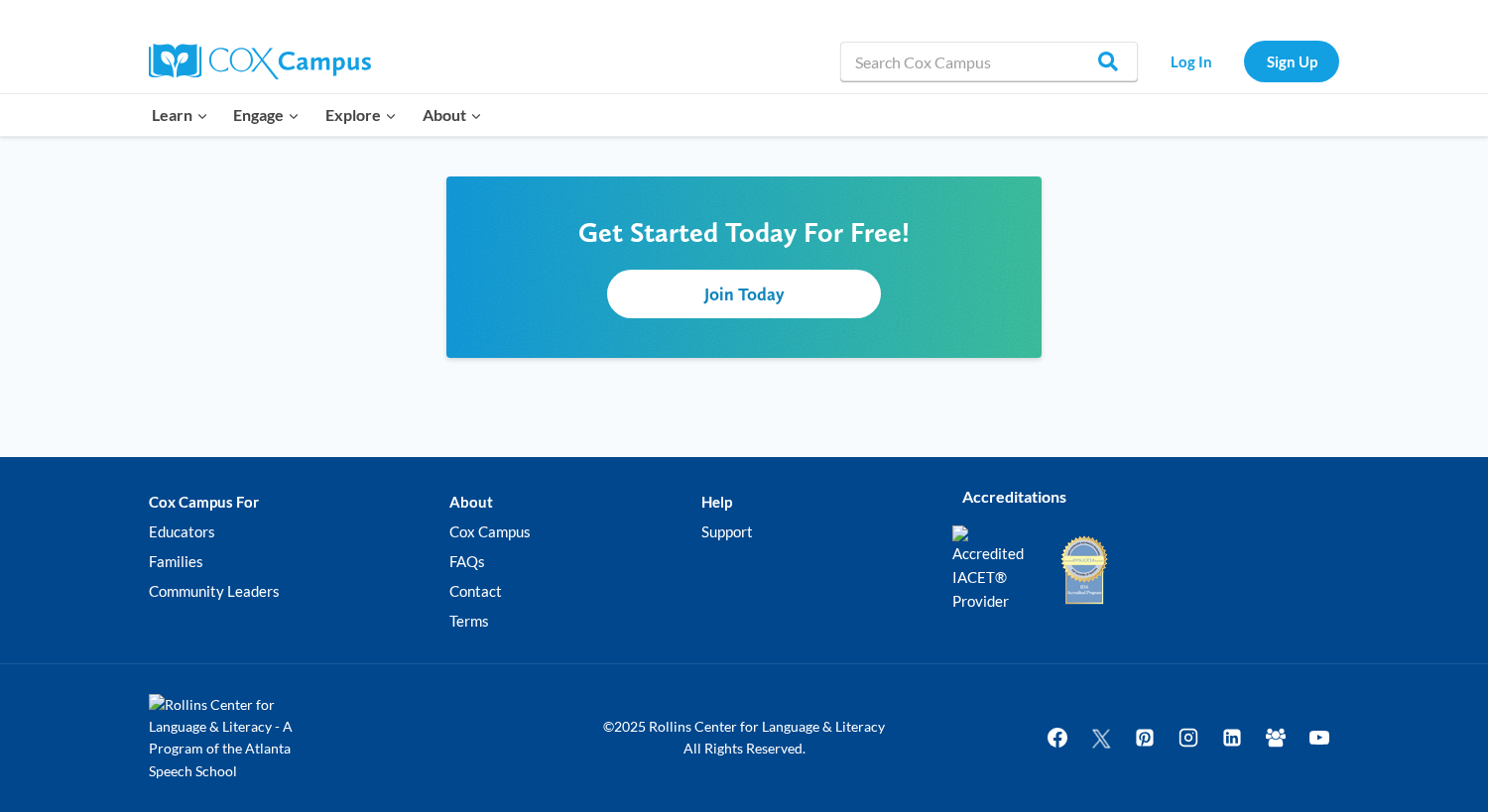click on "Join Today" at bounding box center (744, 293) 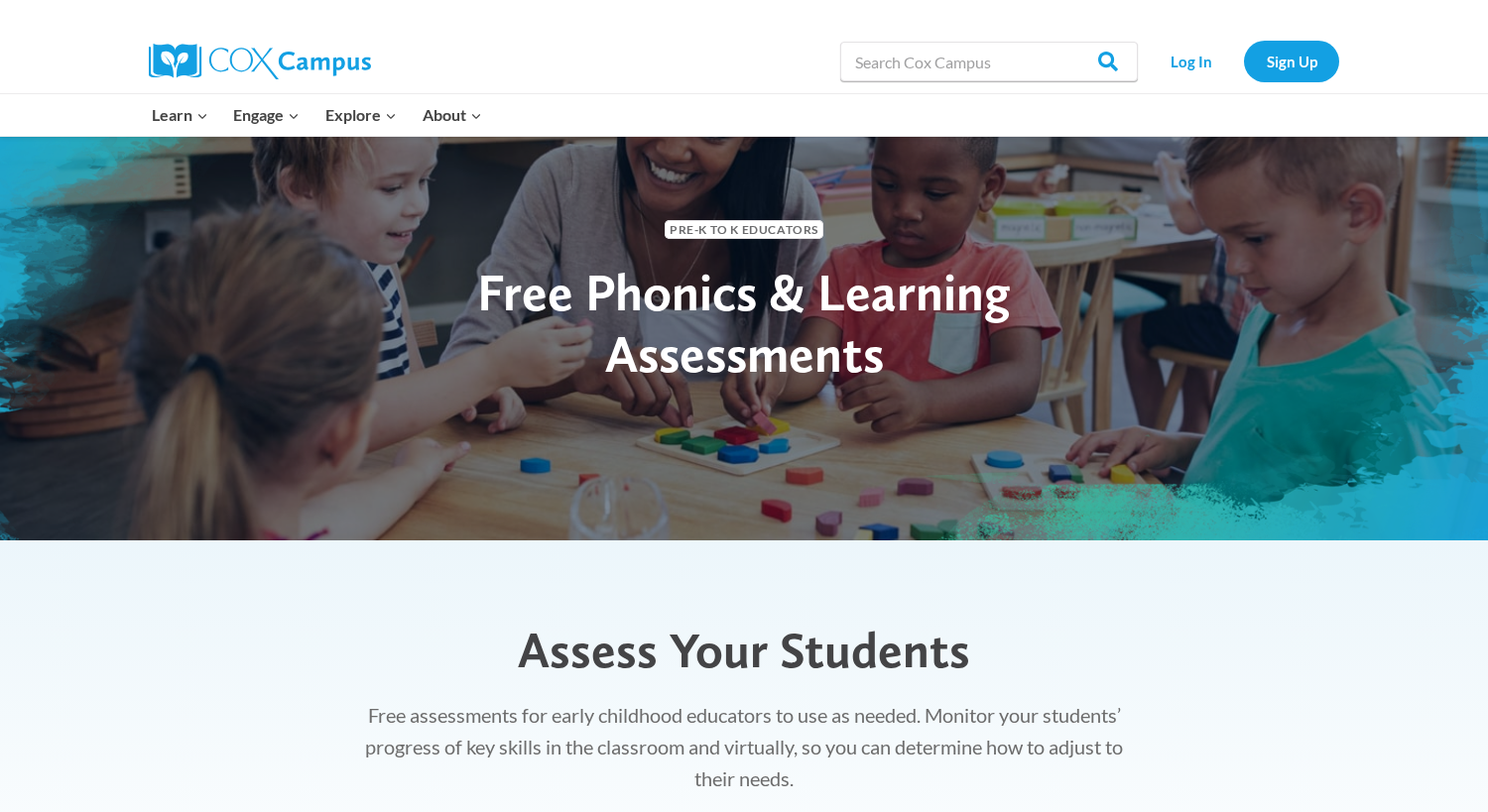 scroll, scrollTop: 0, scrollLeft: 0, axis: both 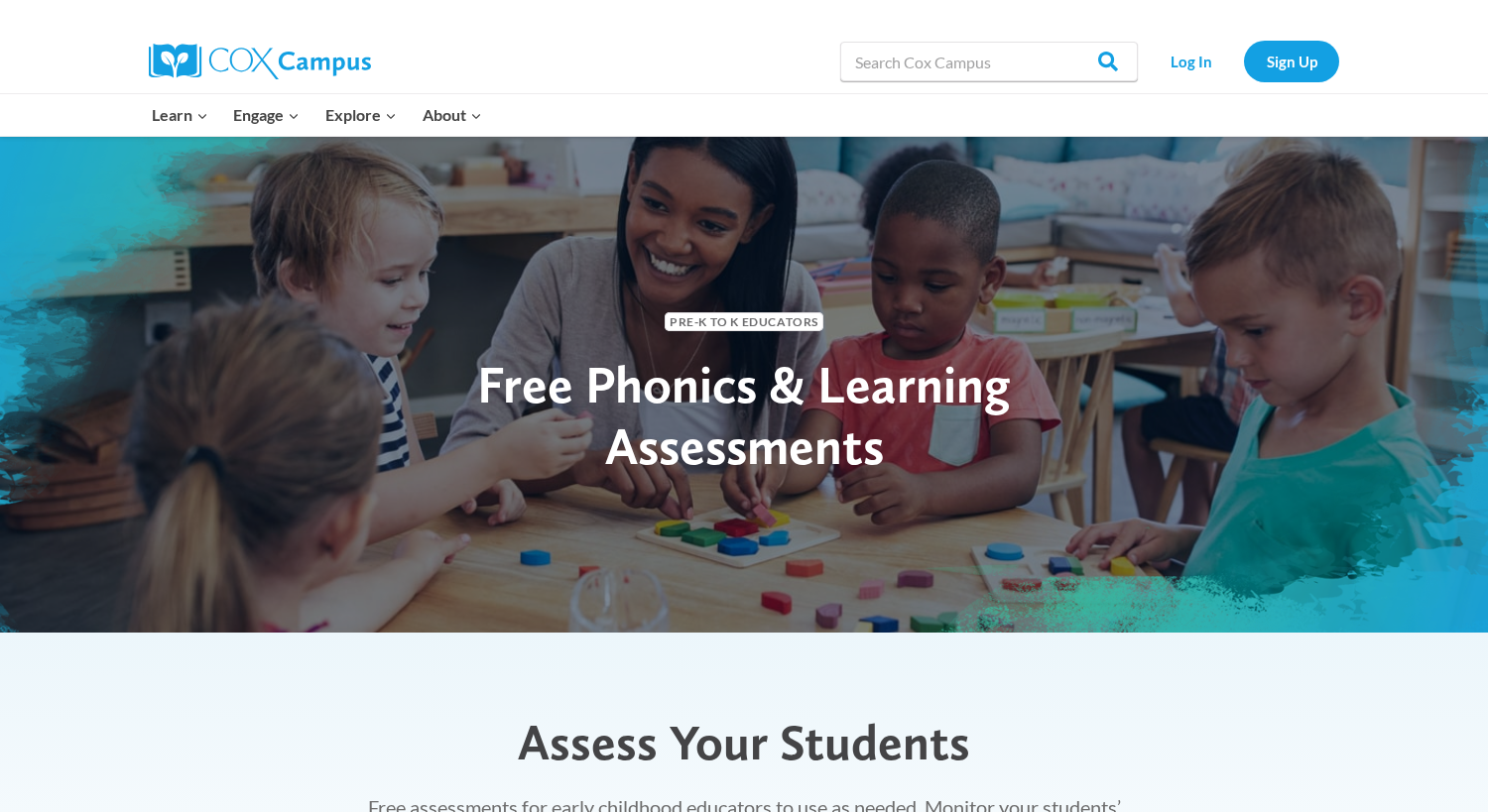 click on "Free Phonics & Learning Assessments" at bounding box center (744, 414) 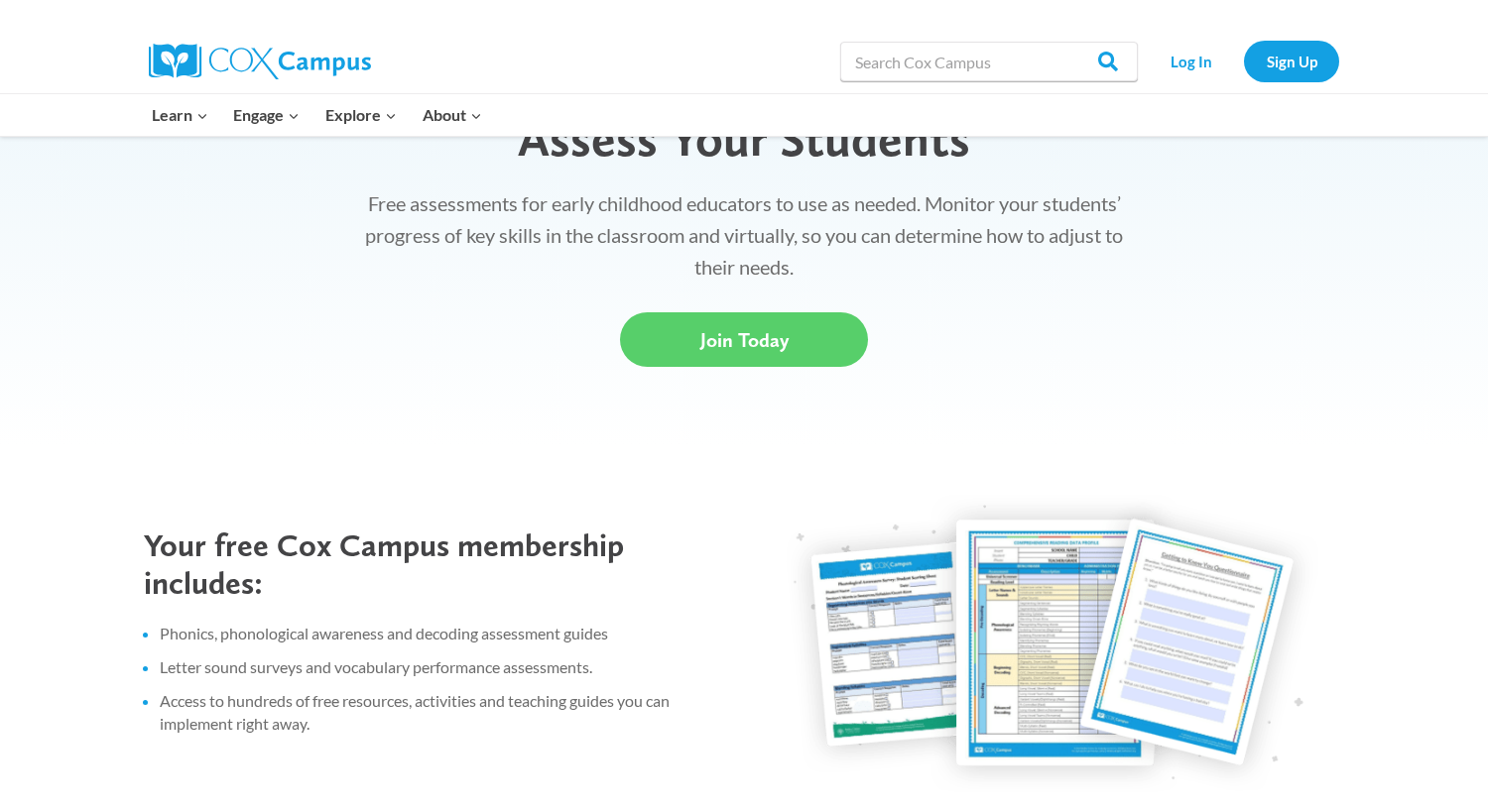 scroll, scrollTop: 793, scrollLeft: 0, axis: vertical 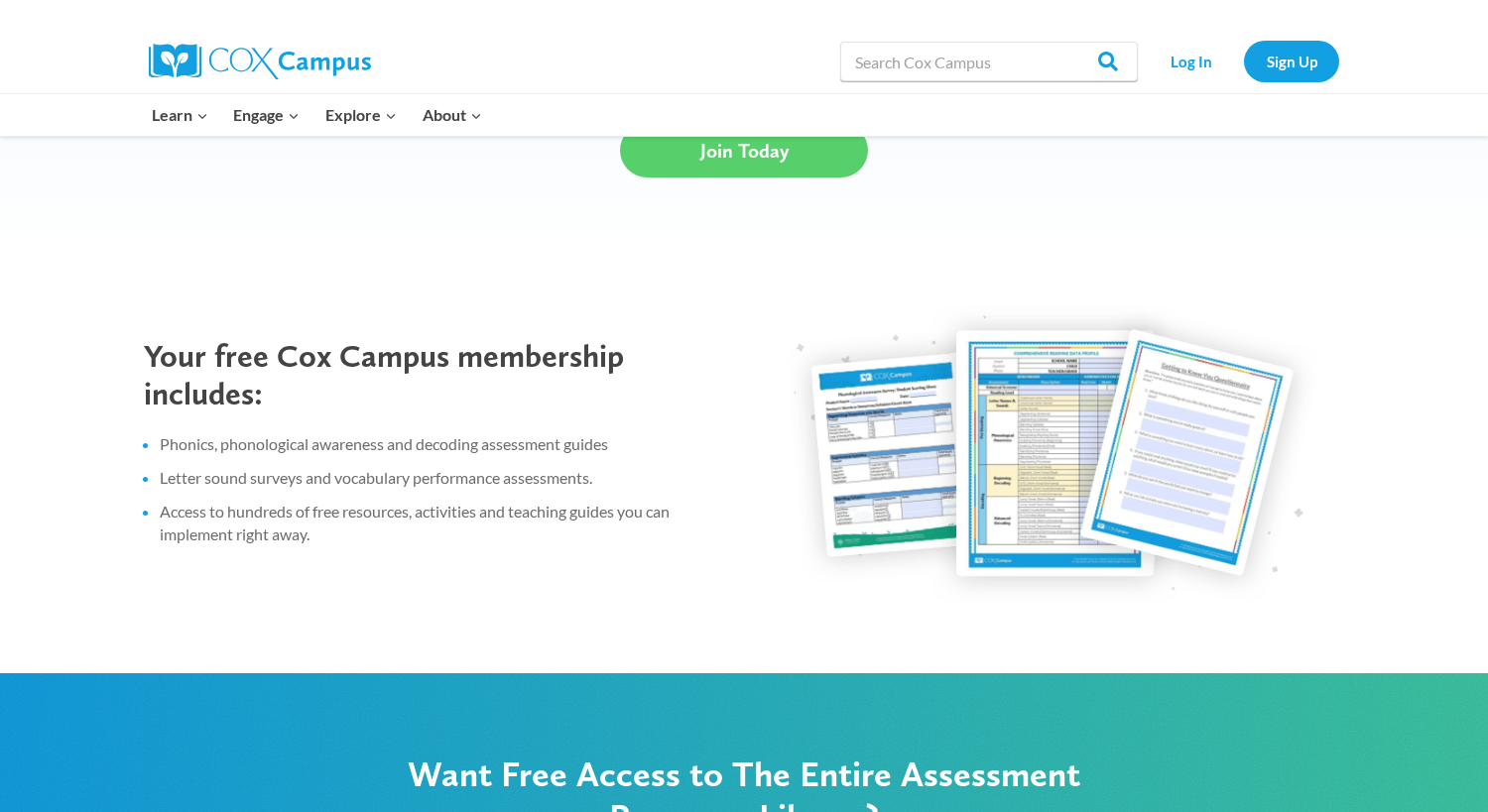 click at bounding box center (1054, 453) 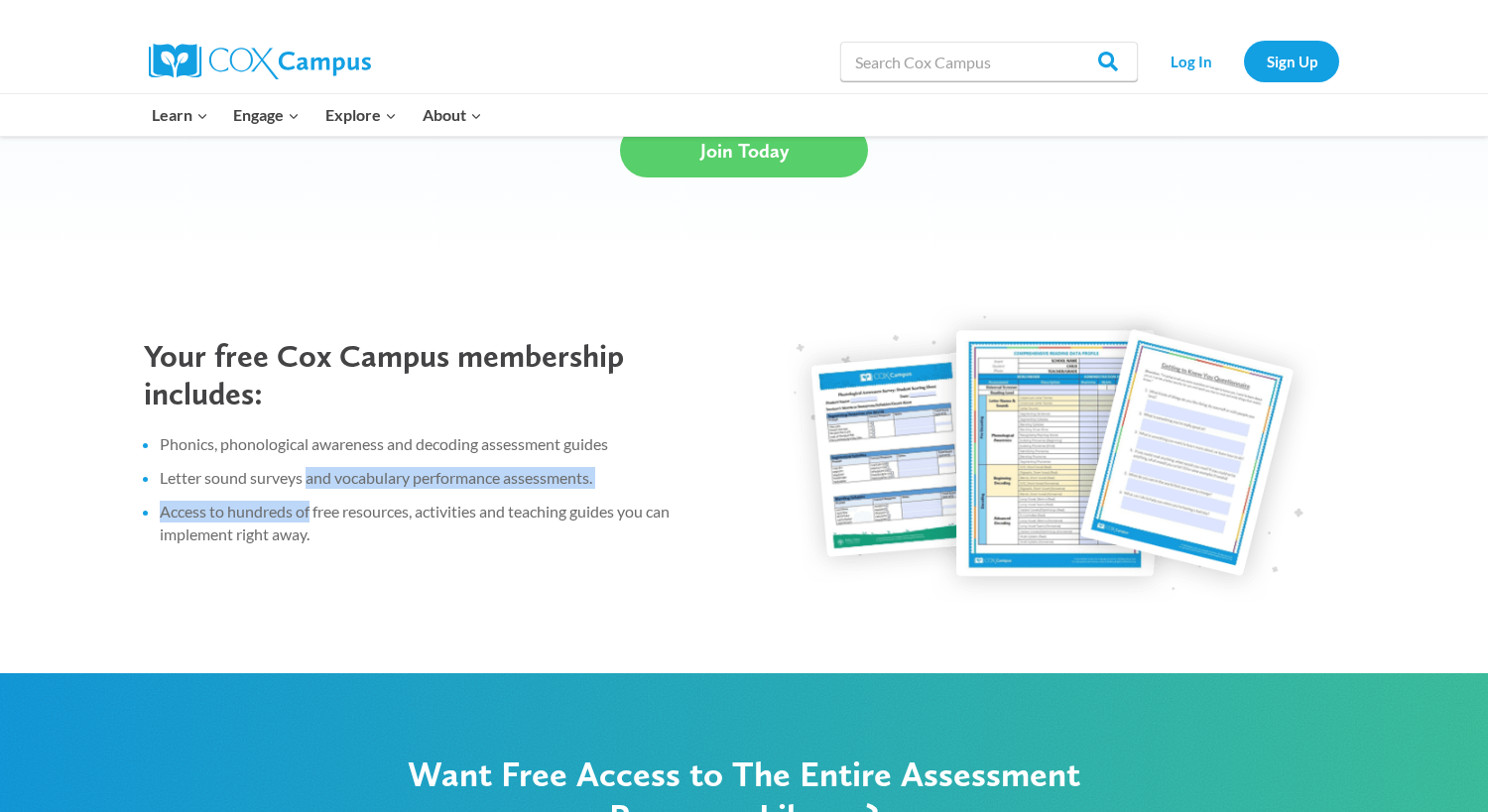 drag, startPoint x: 306, startPoint y: 475, endPoint x: 312, endPoint y: 518, distance: 43.41659 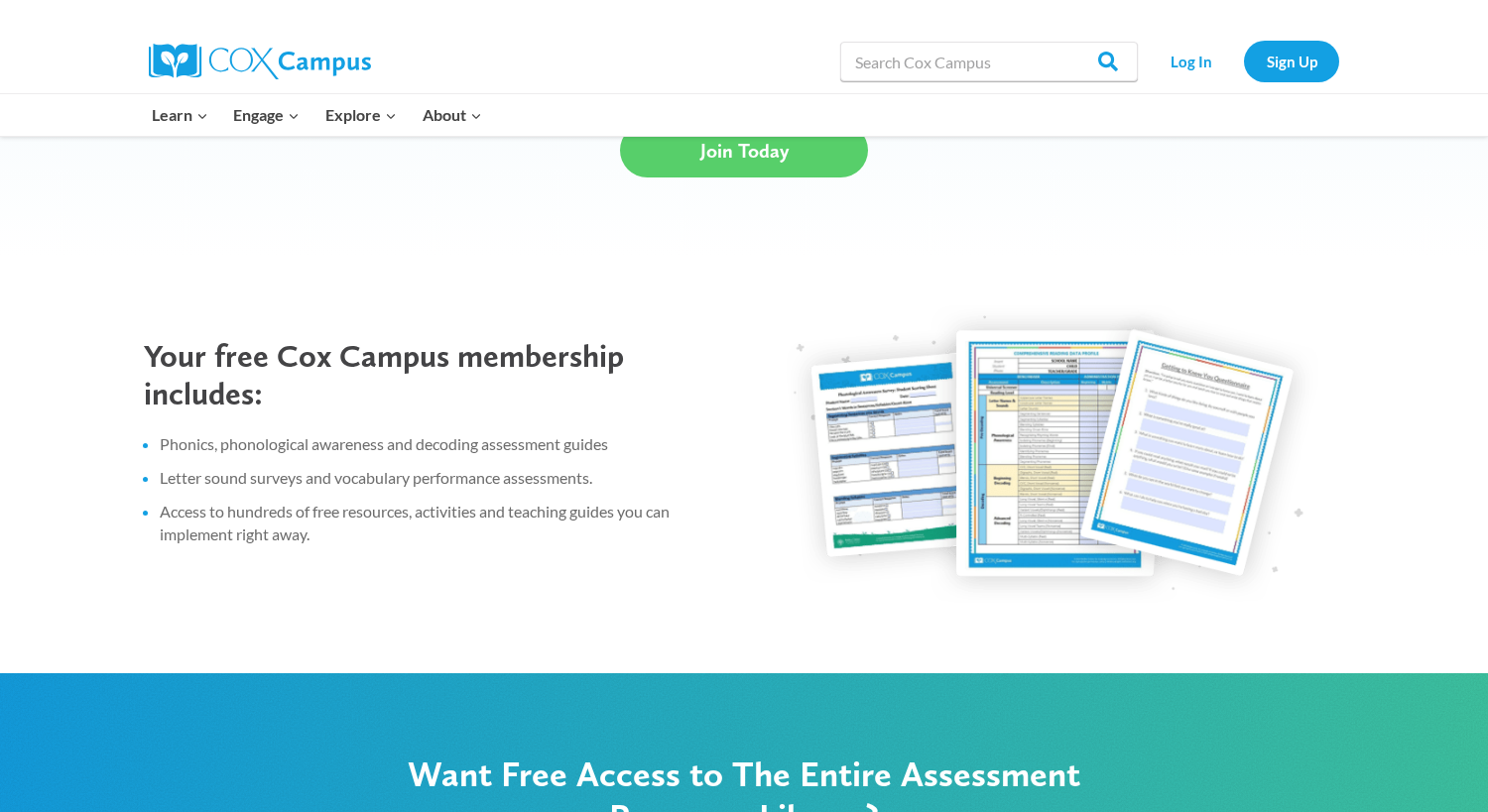 click on "Access to hundreds of free resources, activities and teaching guides you can implement right away." at bounding box center [441, 522] 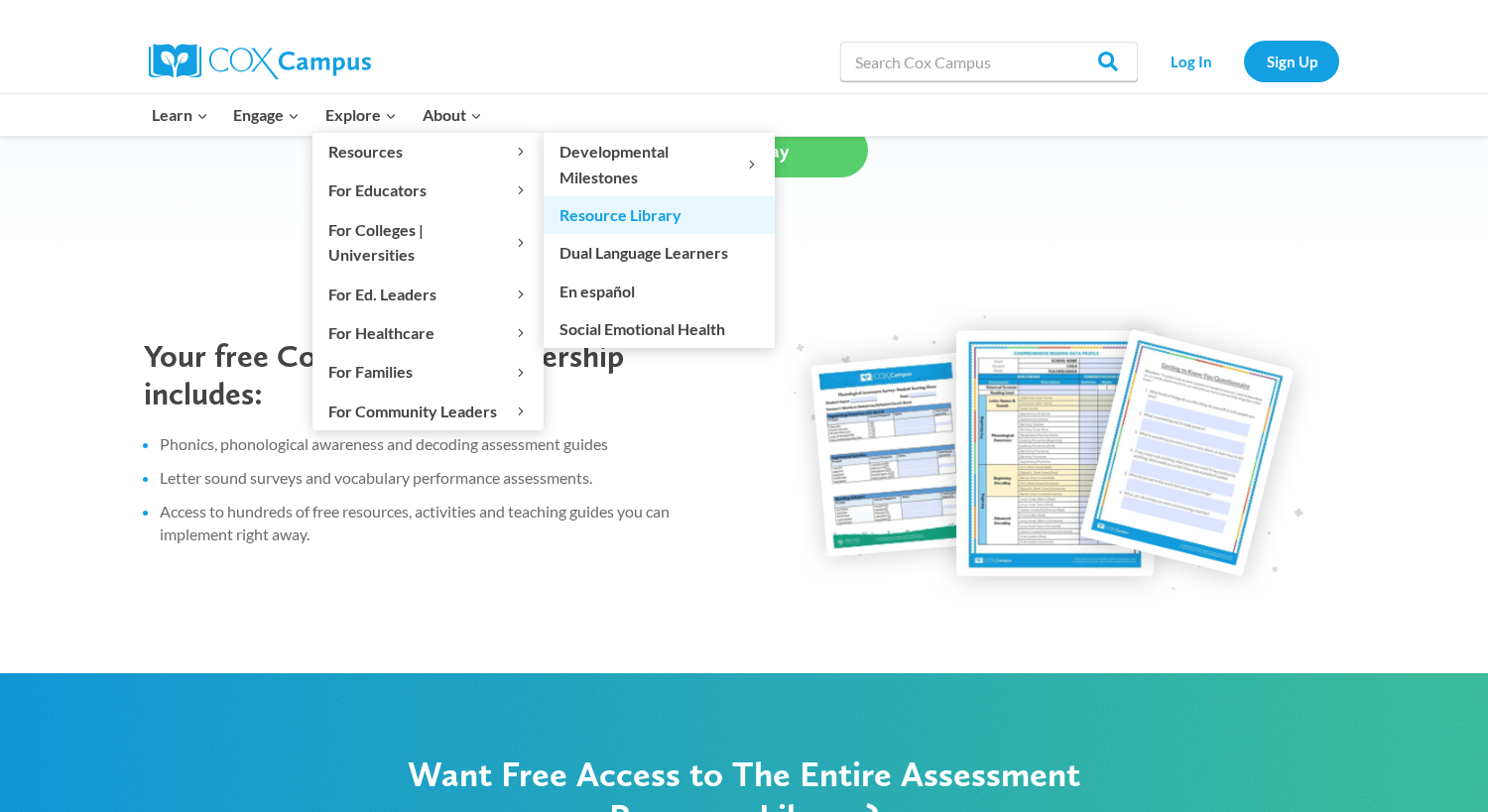 click on "Resource Library" at bounding box center (659, 215) 